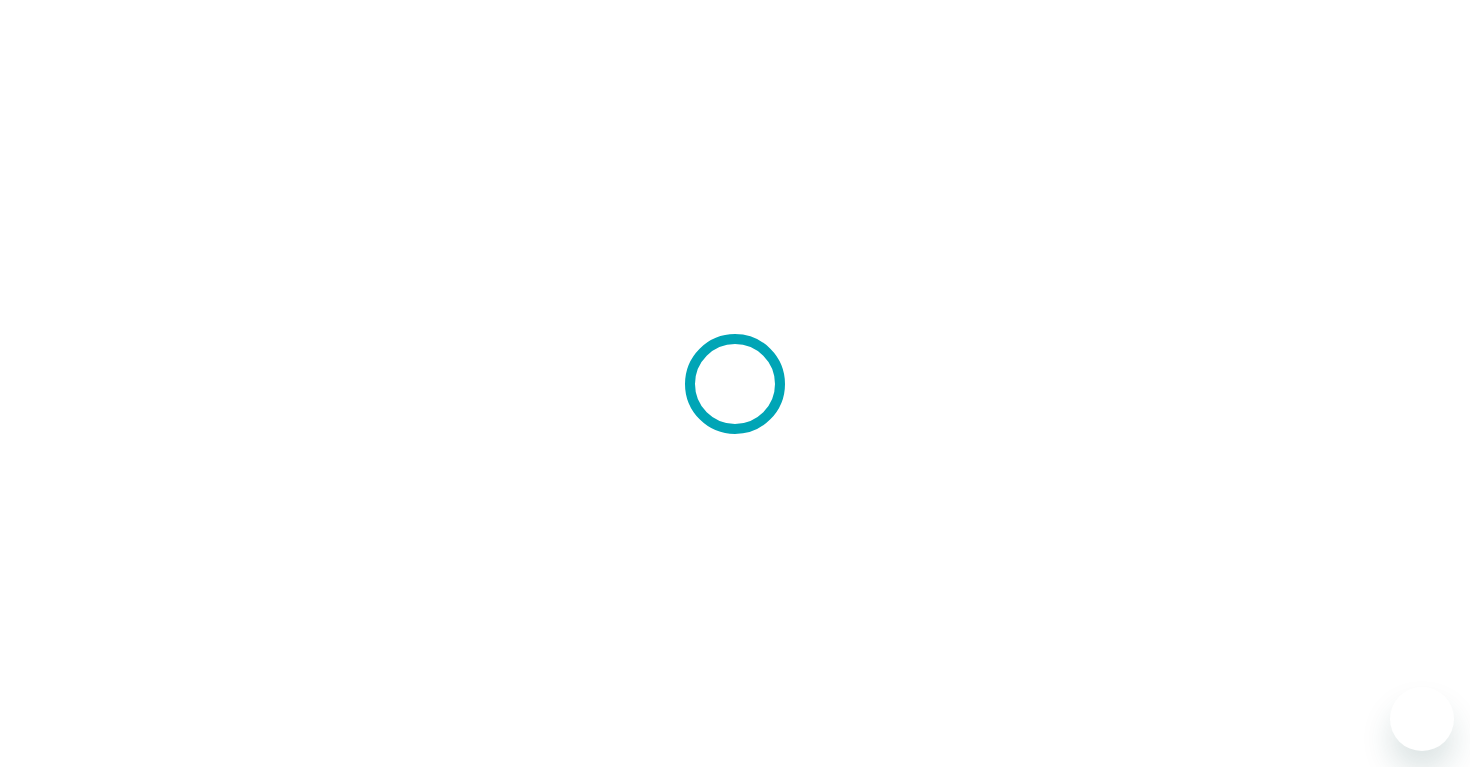 scroll, scrollTop: 0, scrollLeft: 0, axis: both 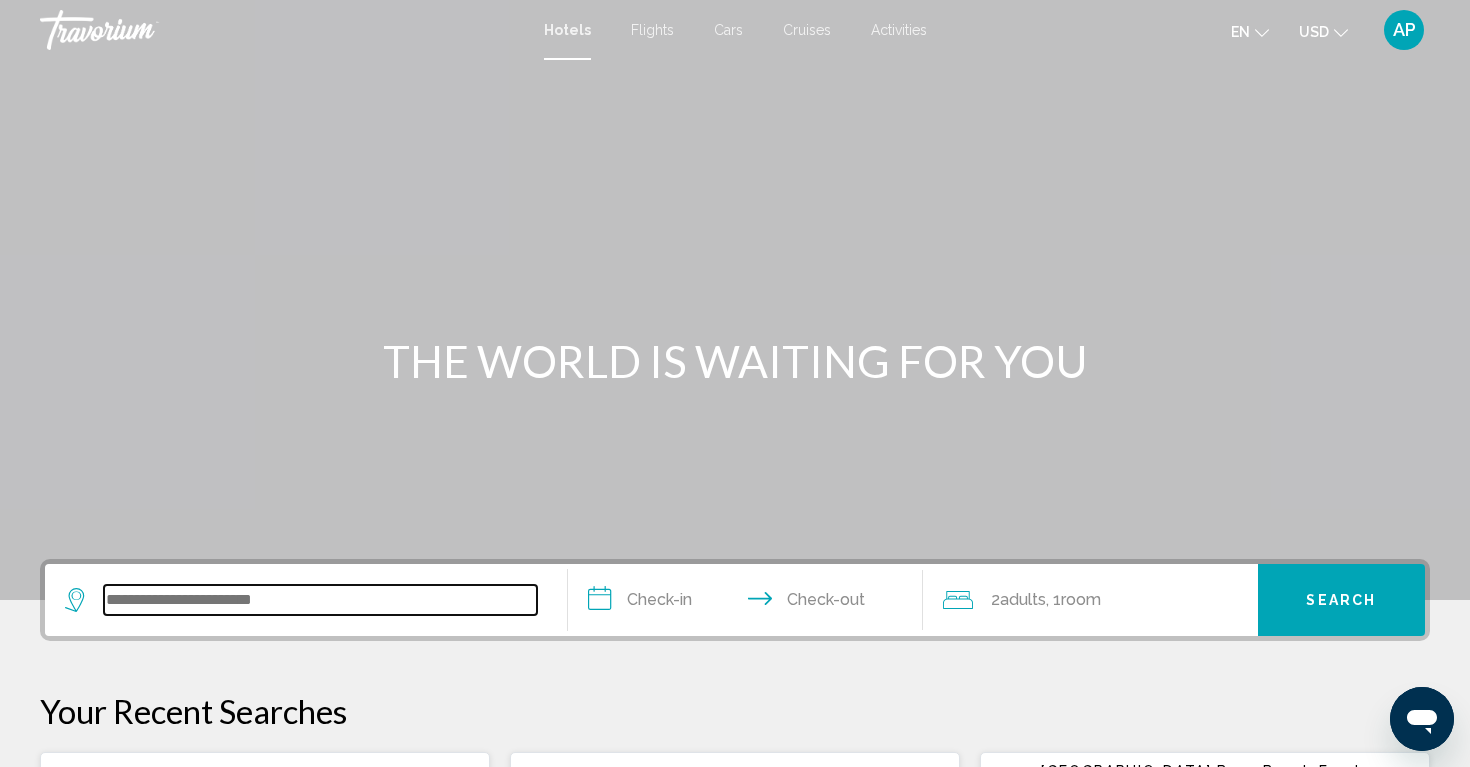 click at bounding box center [320, 600] 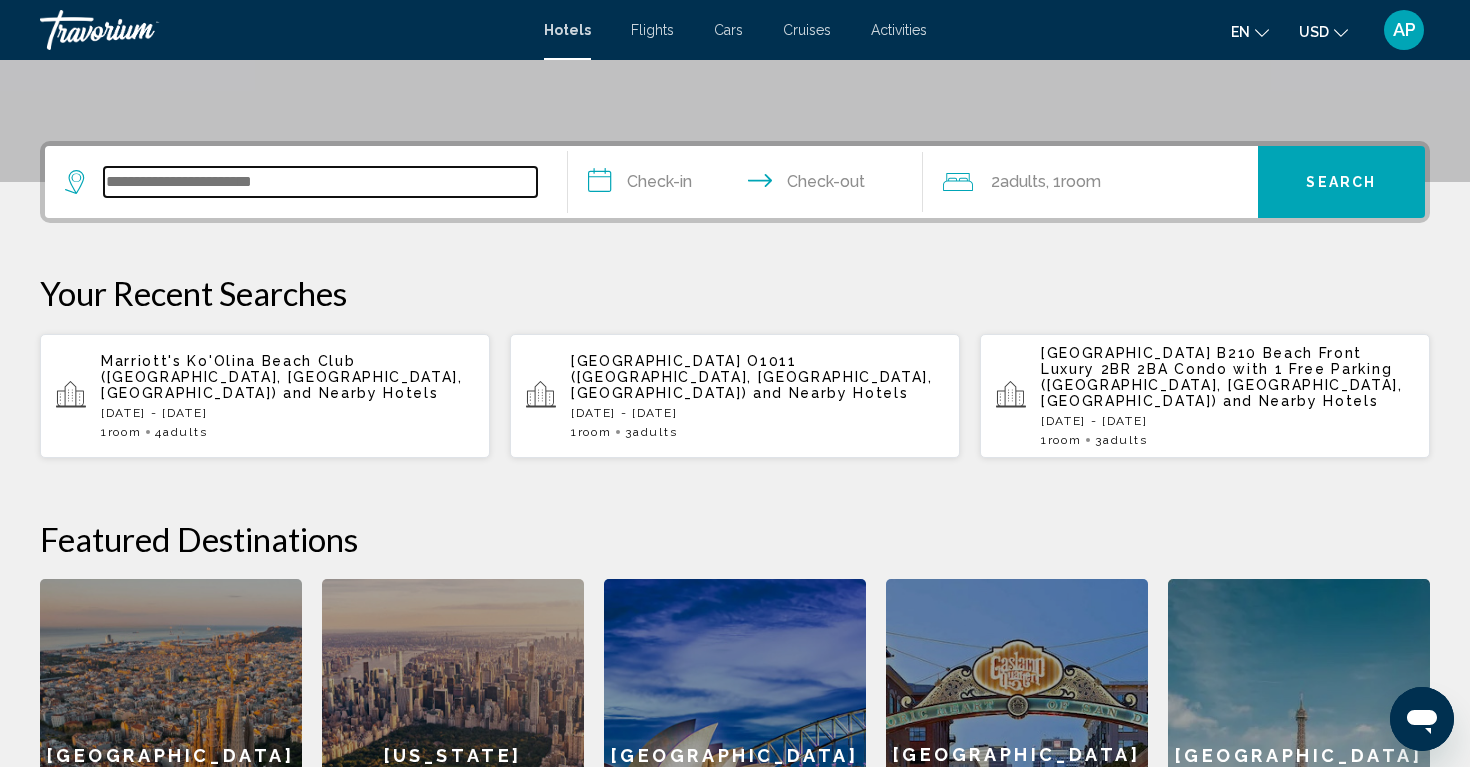 scroll, scrollTop: 494, scrollLeft: 0, axis: vertical 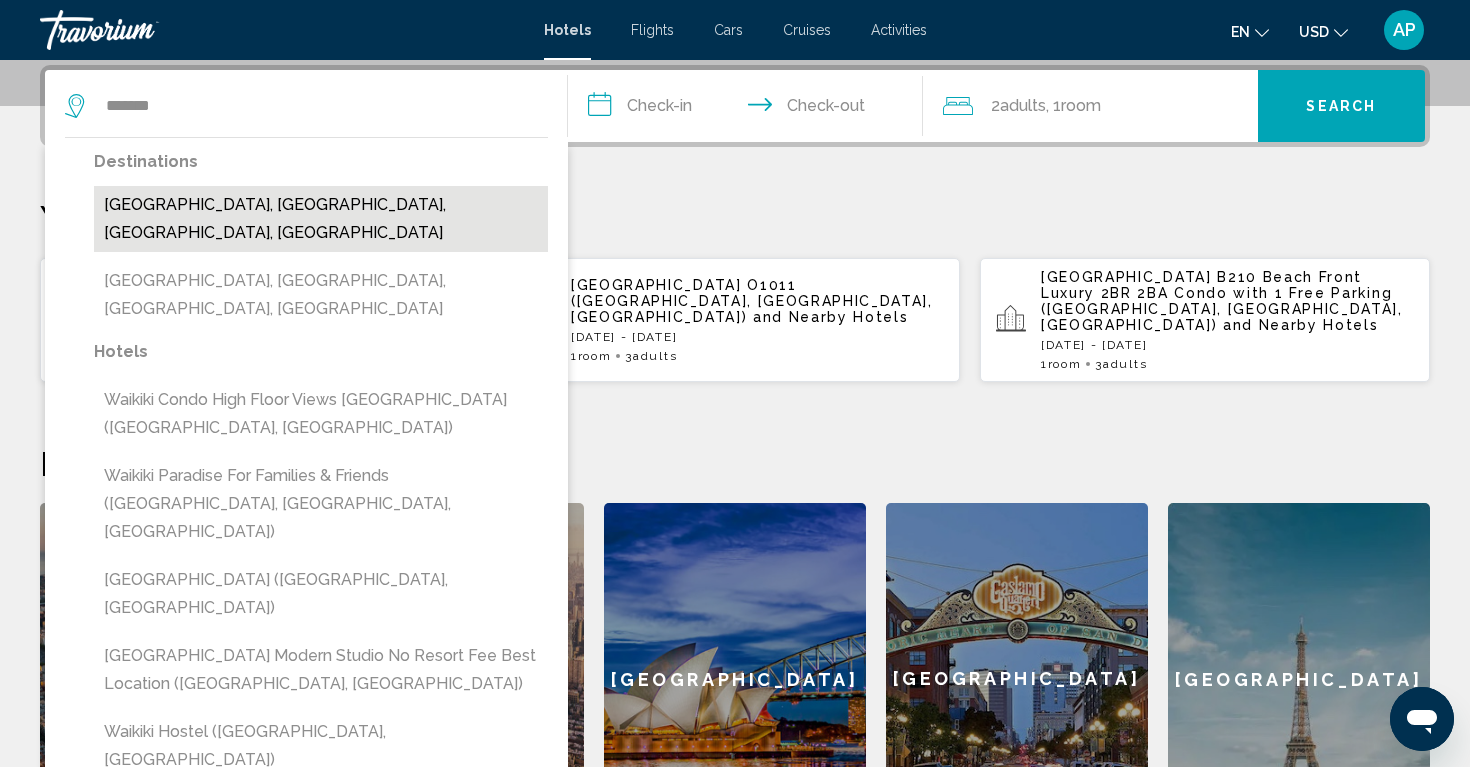 drag, startPoint x: 338, startPoint y: 609, endPoint x: 326, endPoint y: 207, distance: 402.17908 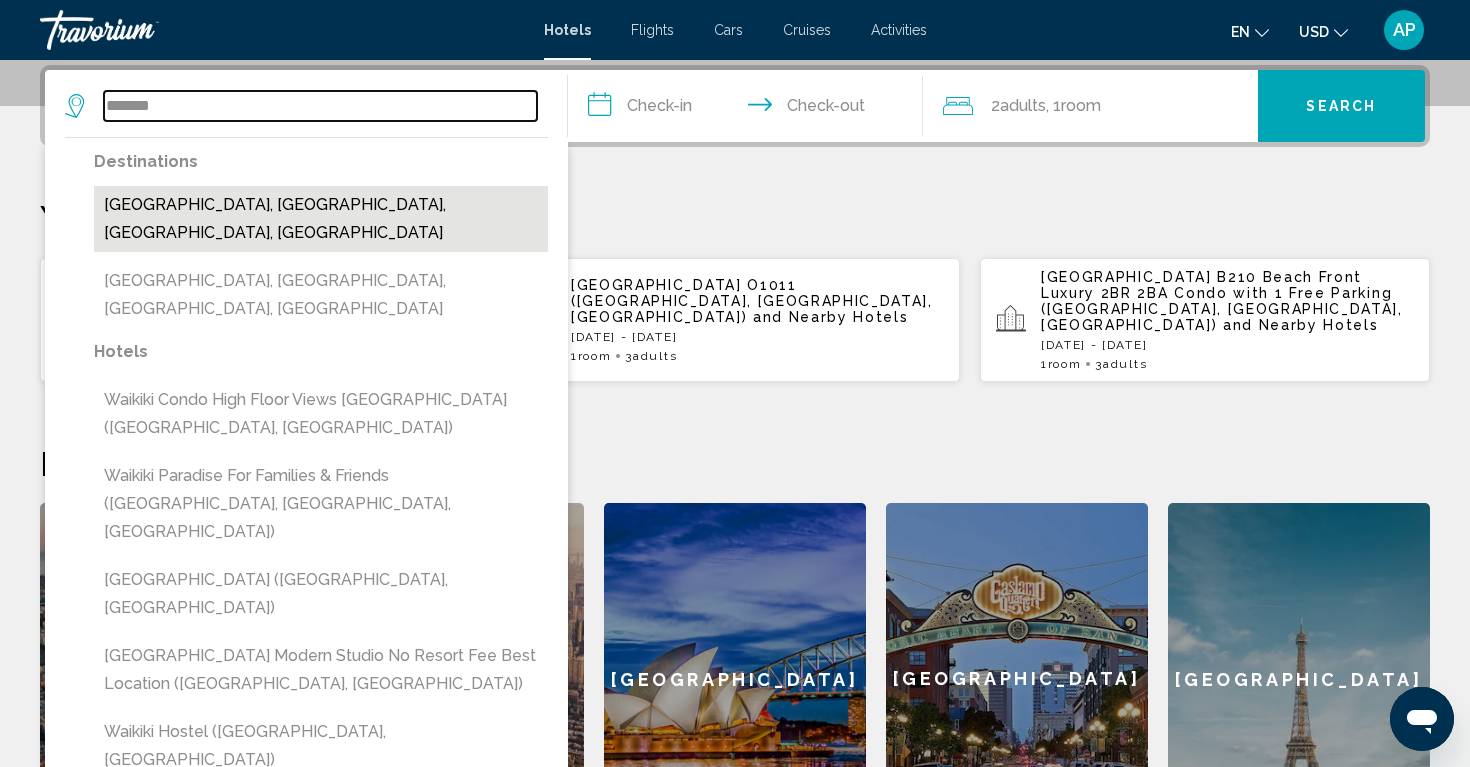 type on "**********" 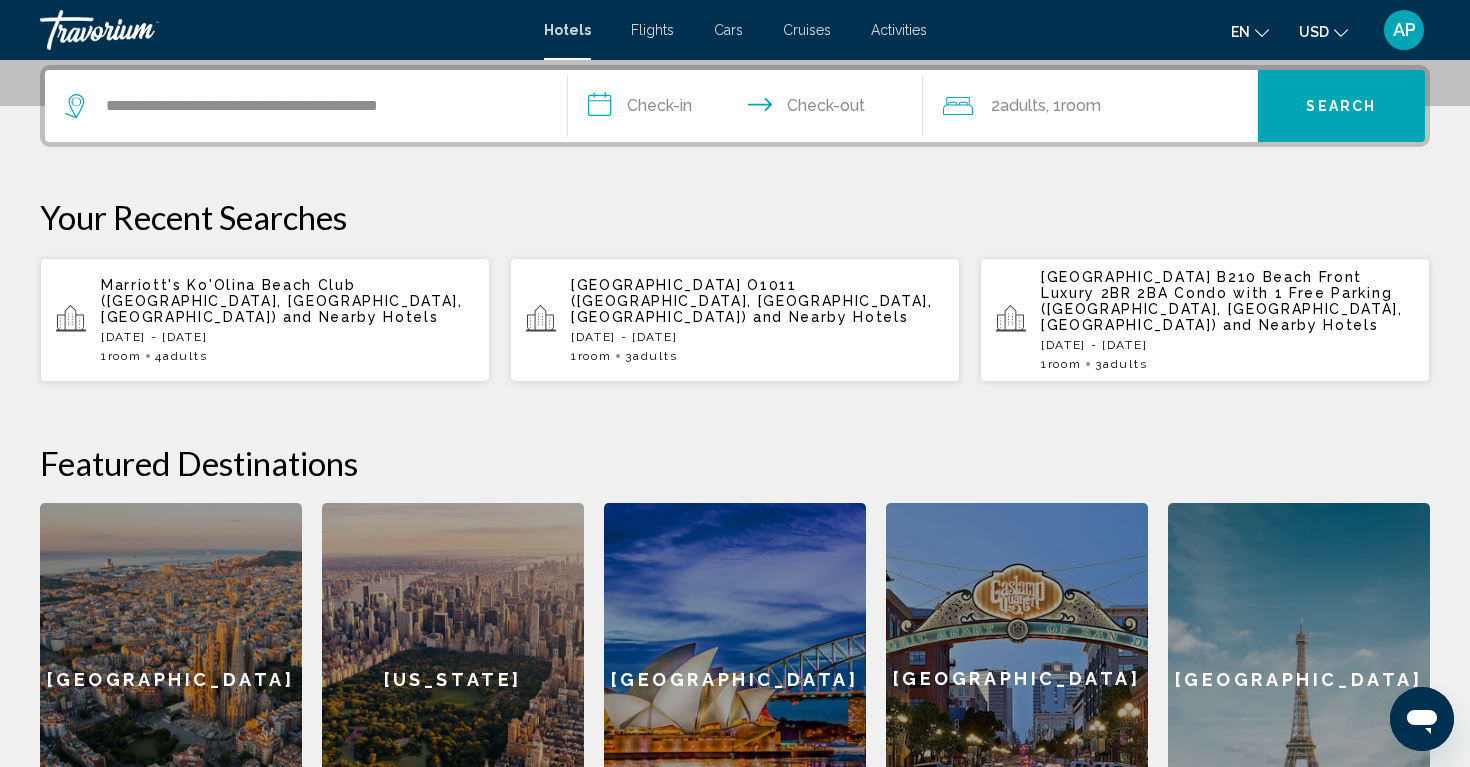 click on "**********" at bounding box center (749, 109) 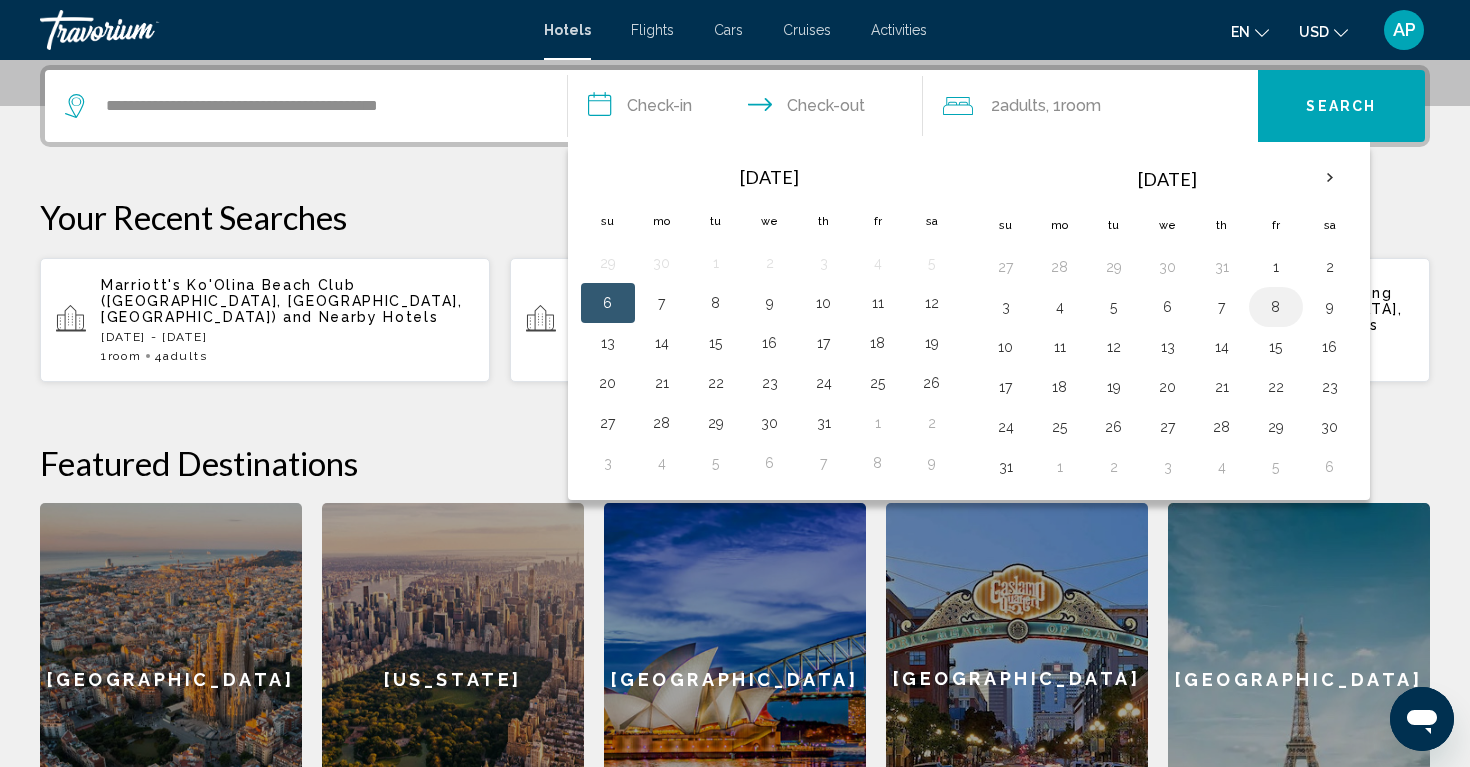 click on "8" at bounding box center [1276, 307] 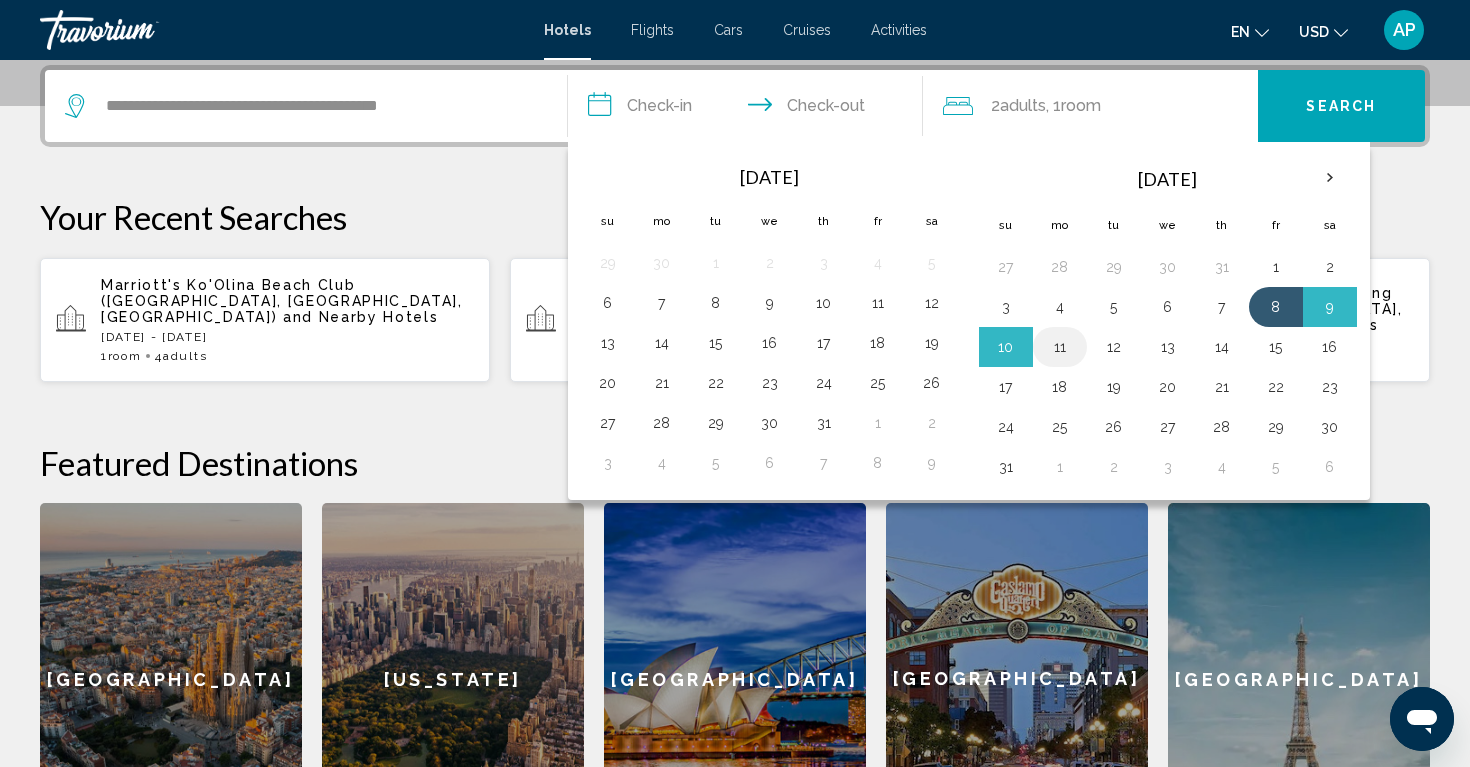 click on "11" at bounding box center [1060, 347] 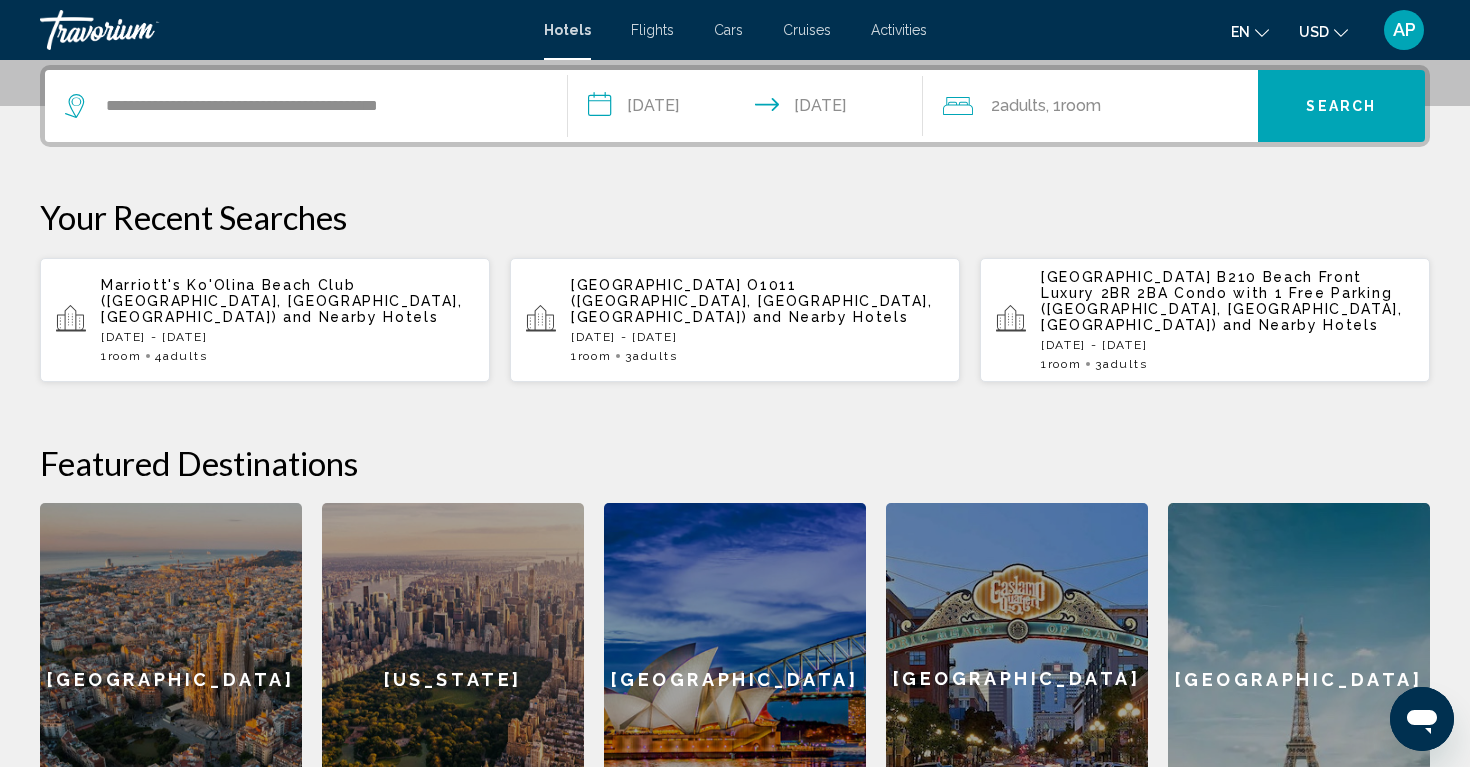 click on "2  Adult Adults , 1  Room rooms" 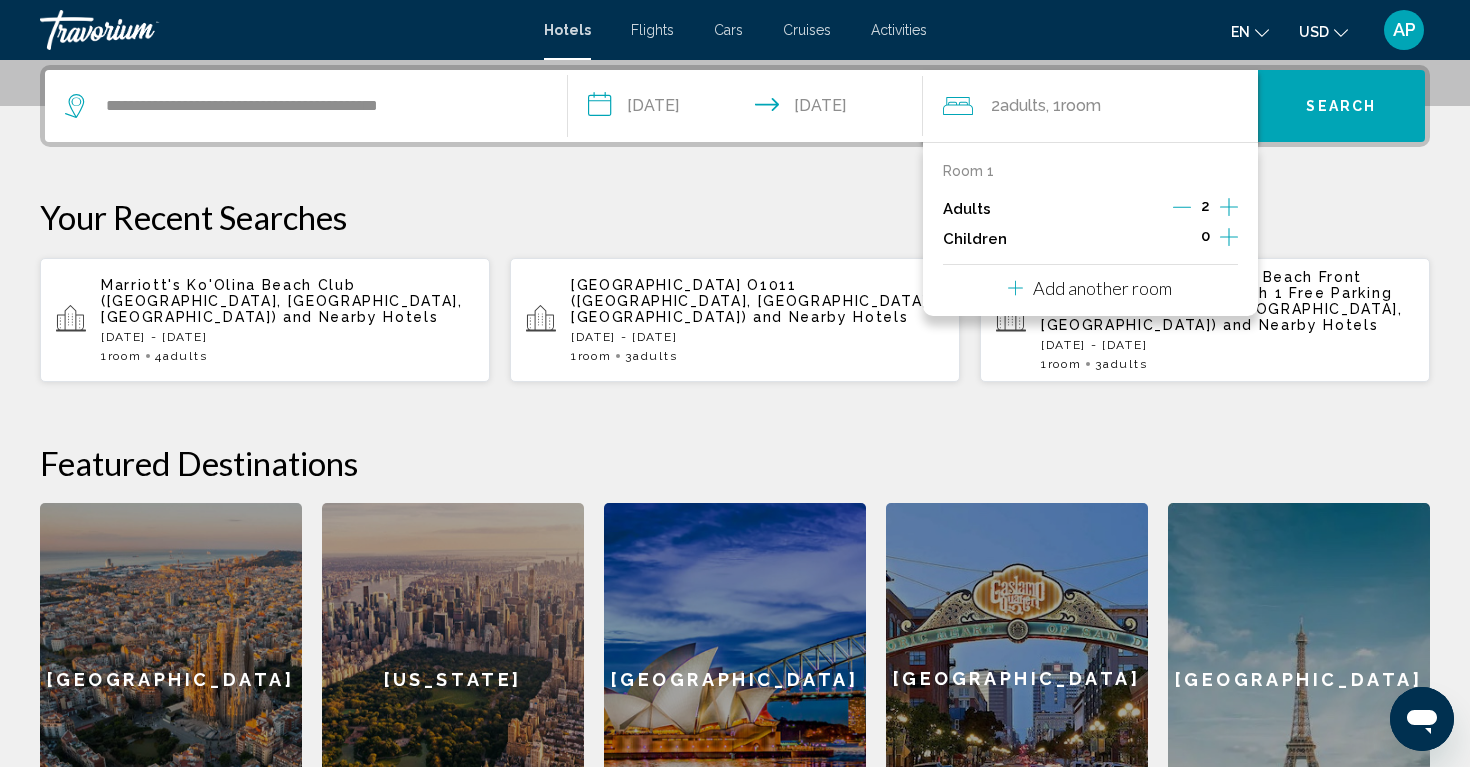click 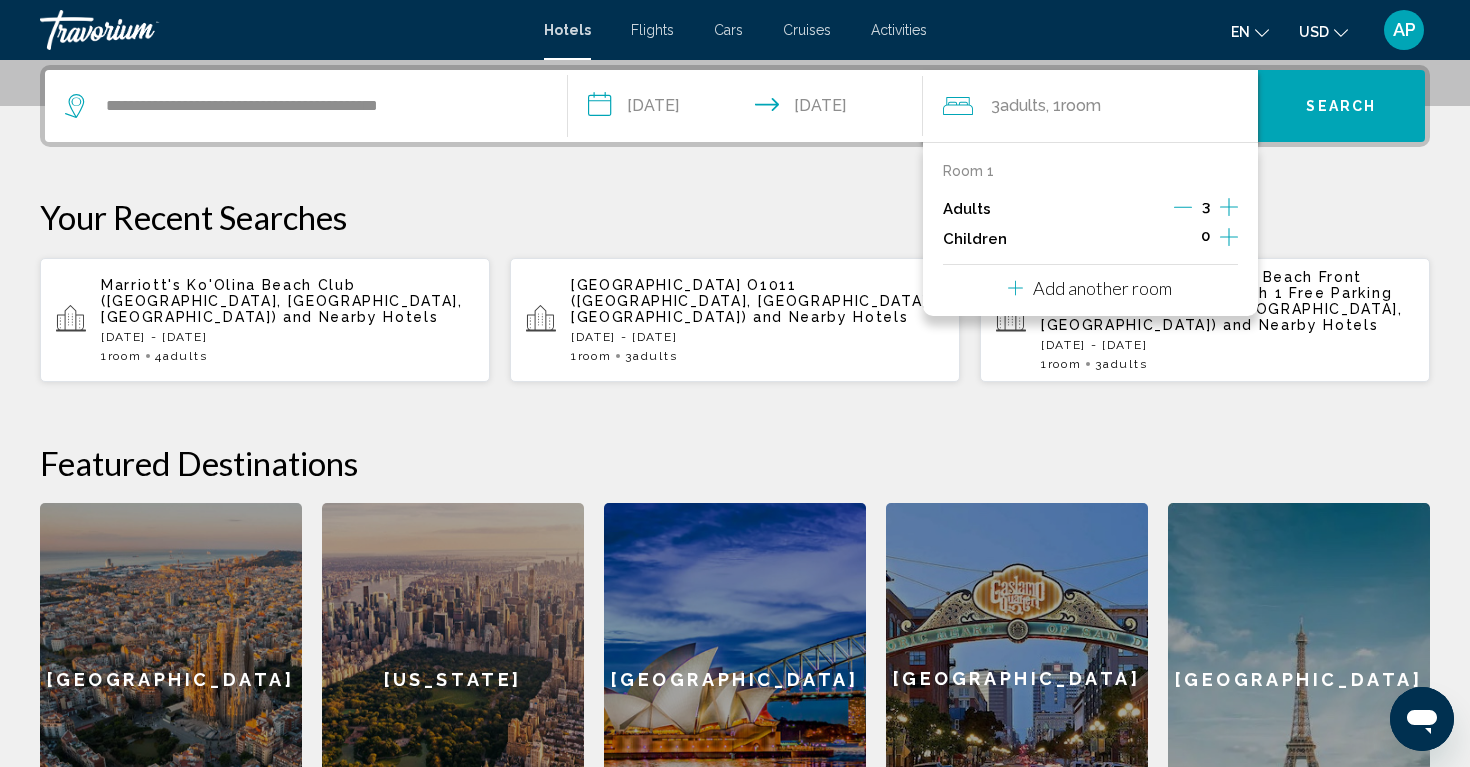 click 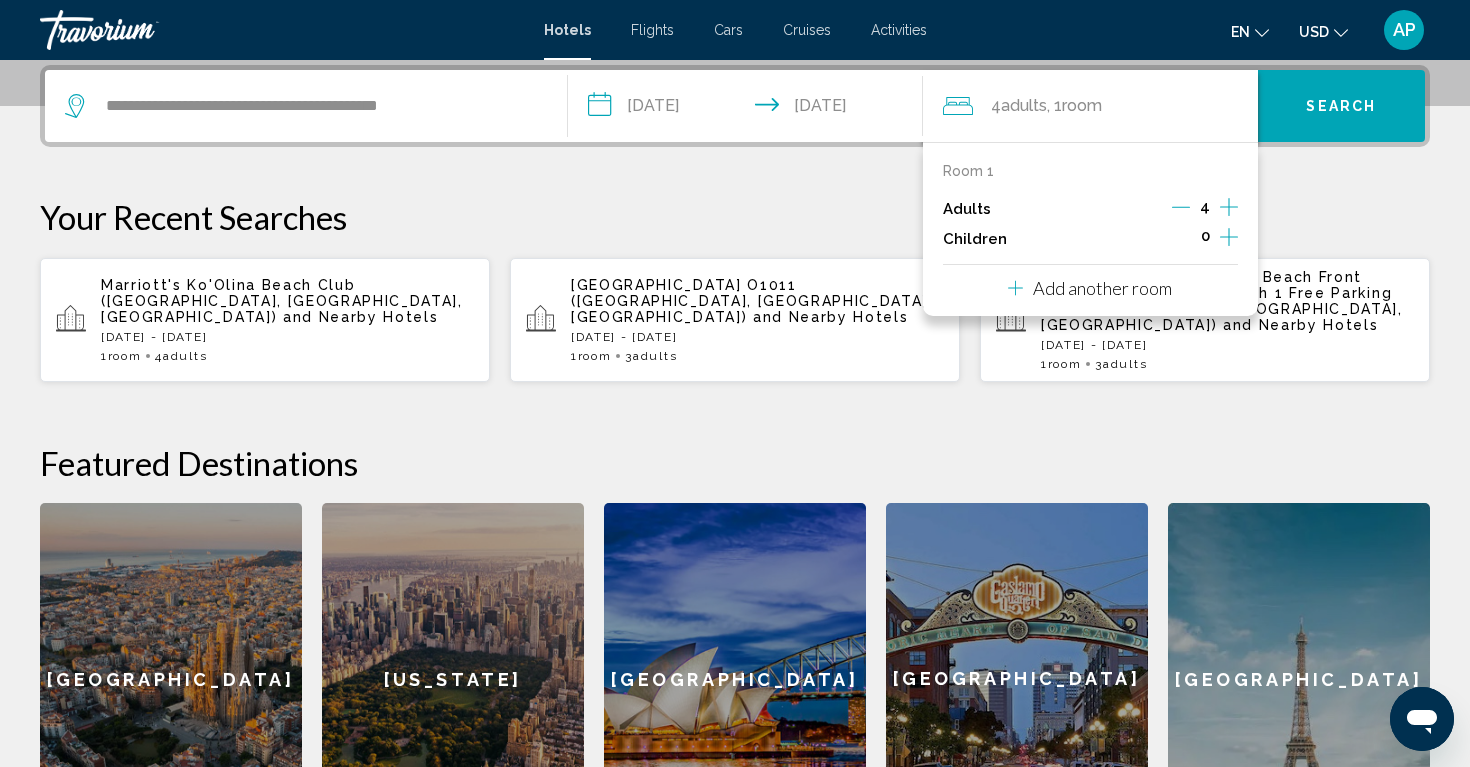 click on "**********" at bounding box center [735, 460] 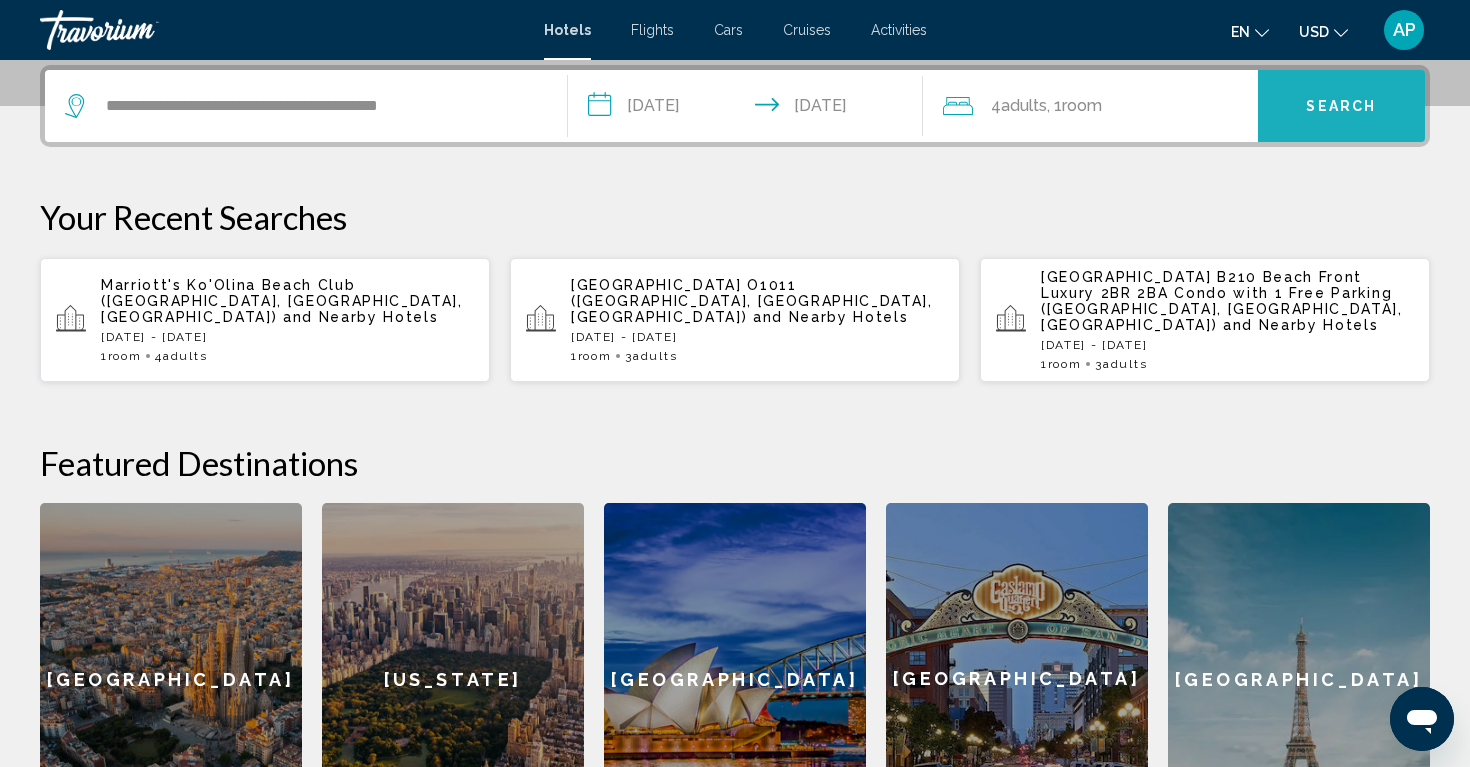 click on "Search" at bounding box center (1341, 107) 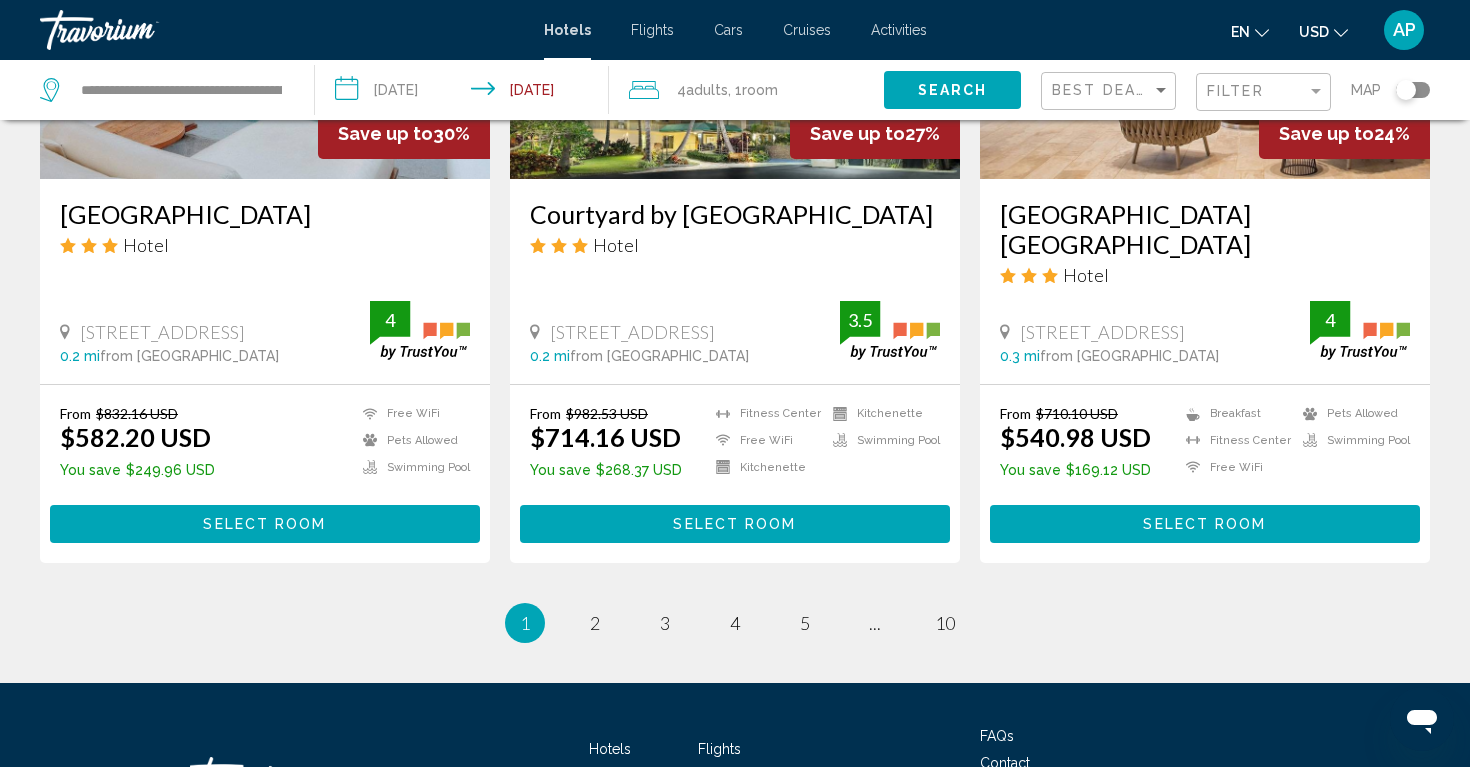 scroll, scrollTop: 2567, scrollLeft: 0, axis: vertical 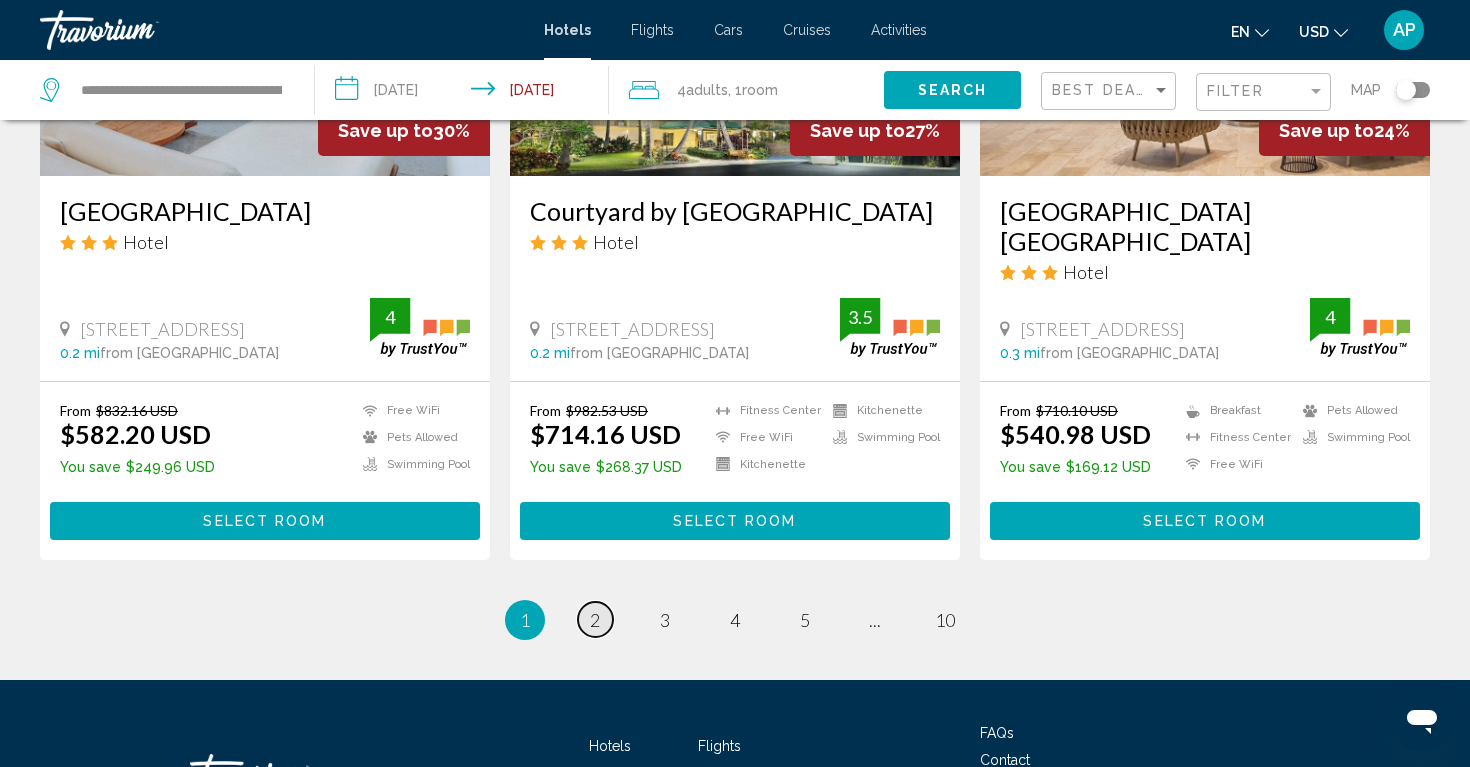 click on "2" at bounding box center [595, 620] 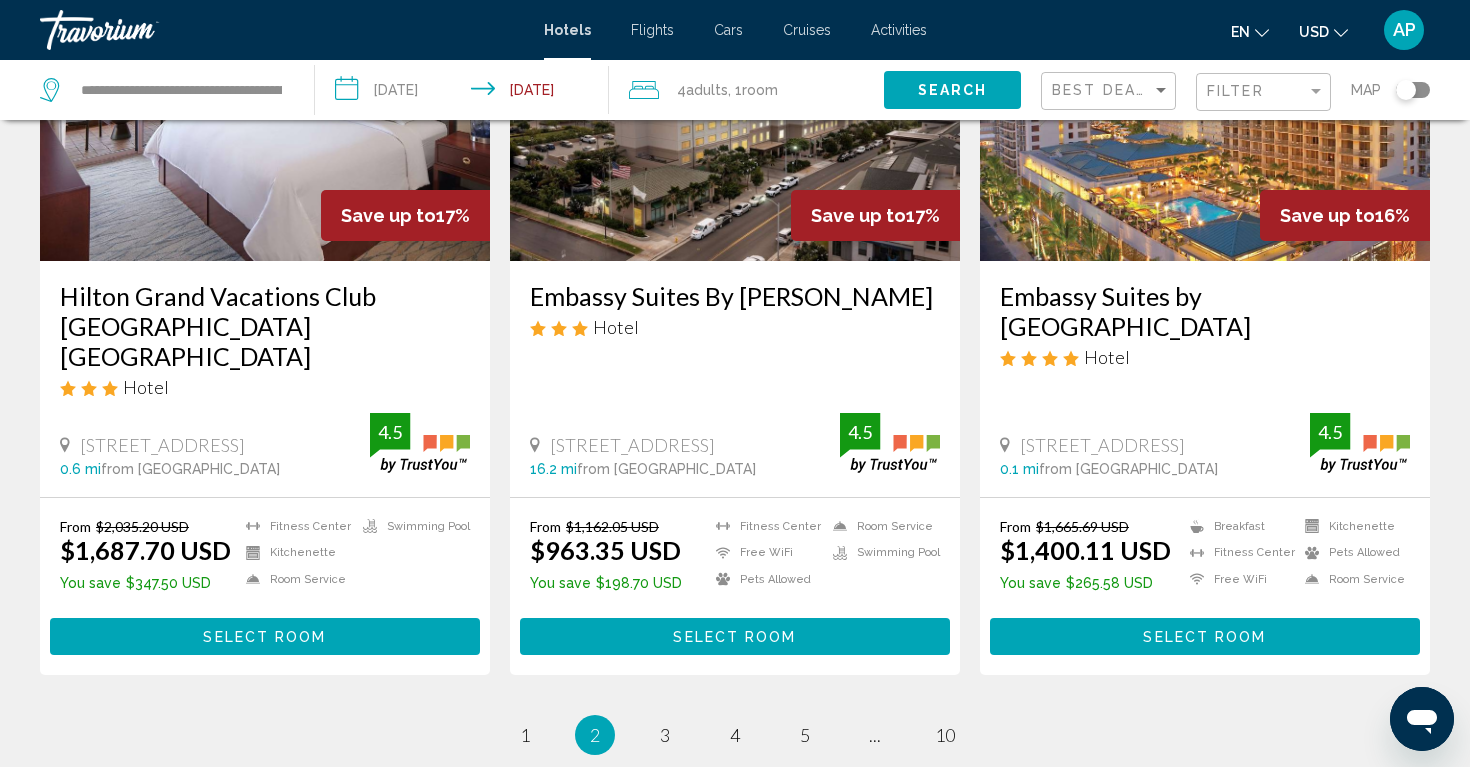 scroll, scrollTop: 2540, scrollLeft: 0, axis: vertical 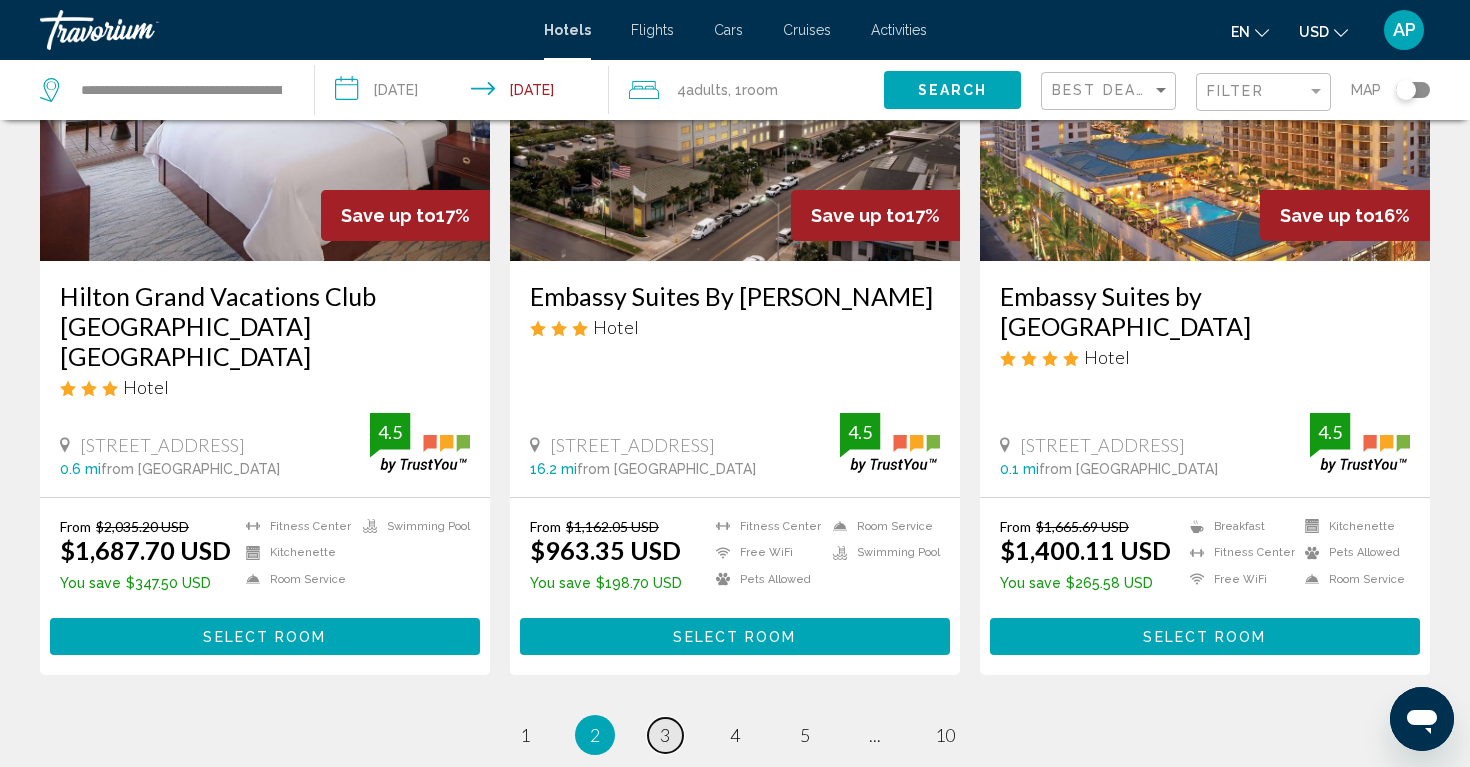 click on "3" at bounding box center [665, 735] 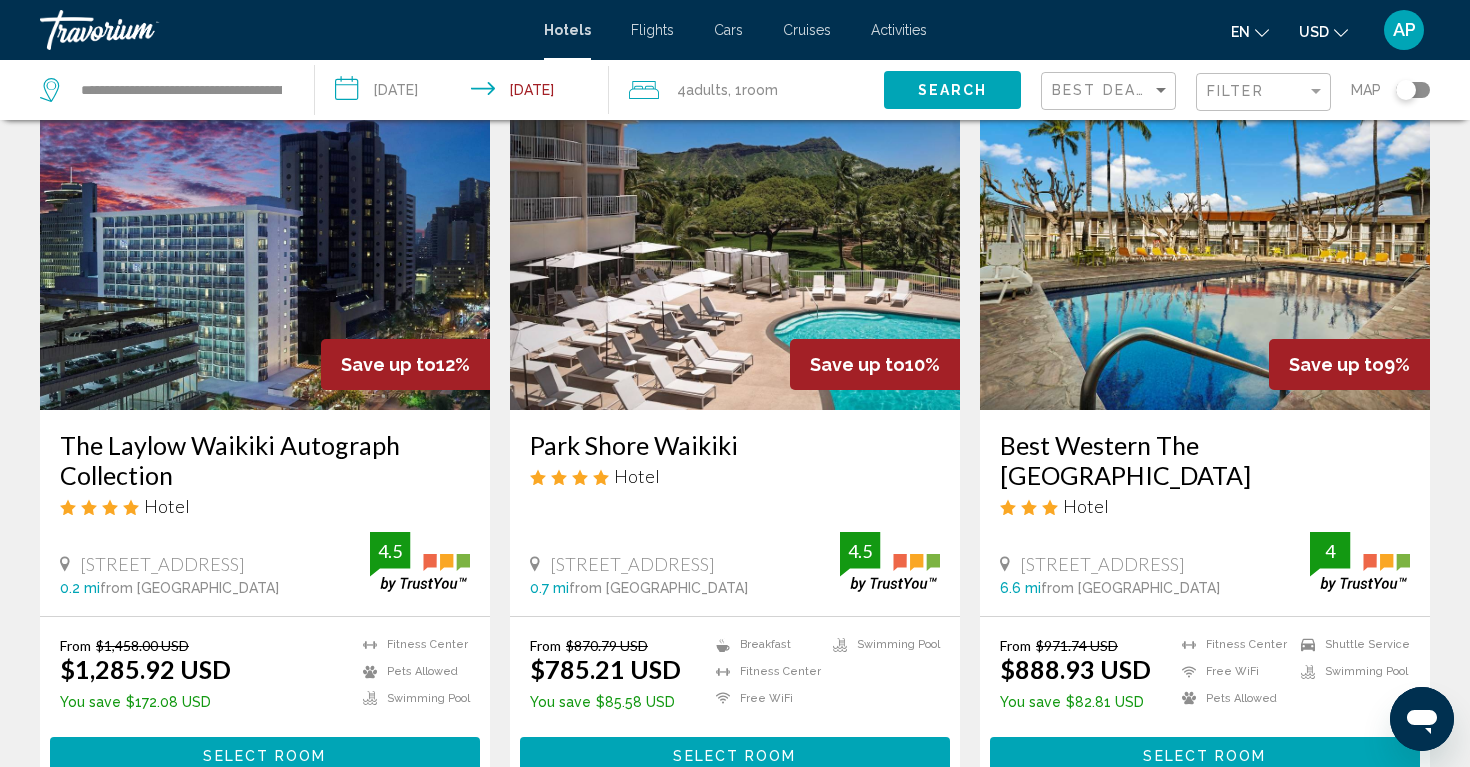 scroll, scrollTop: 1578, scrollLeft: 0, axis: vertical 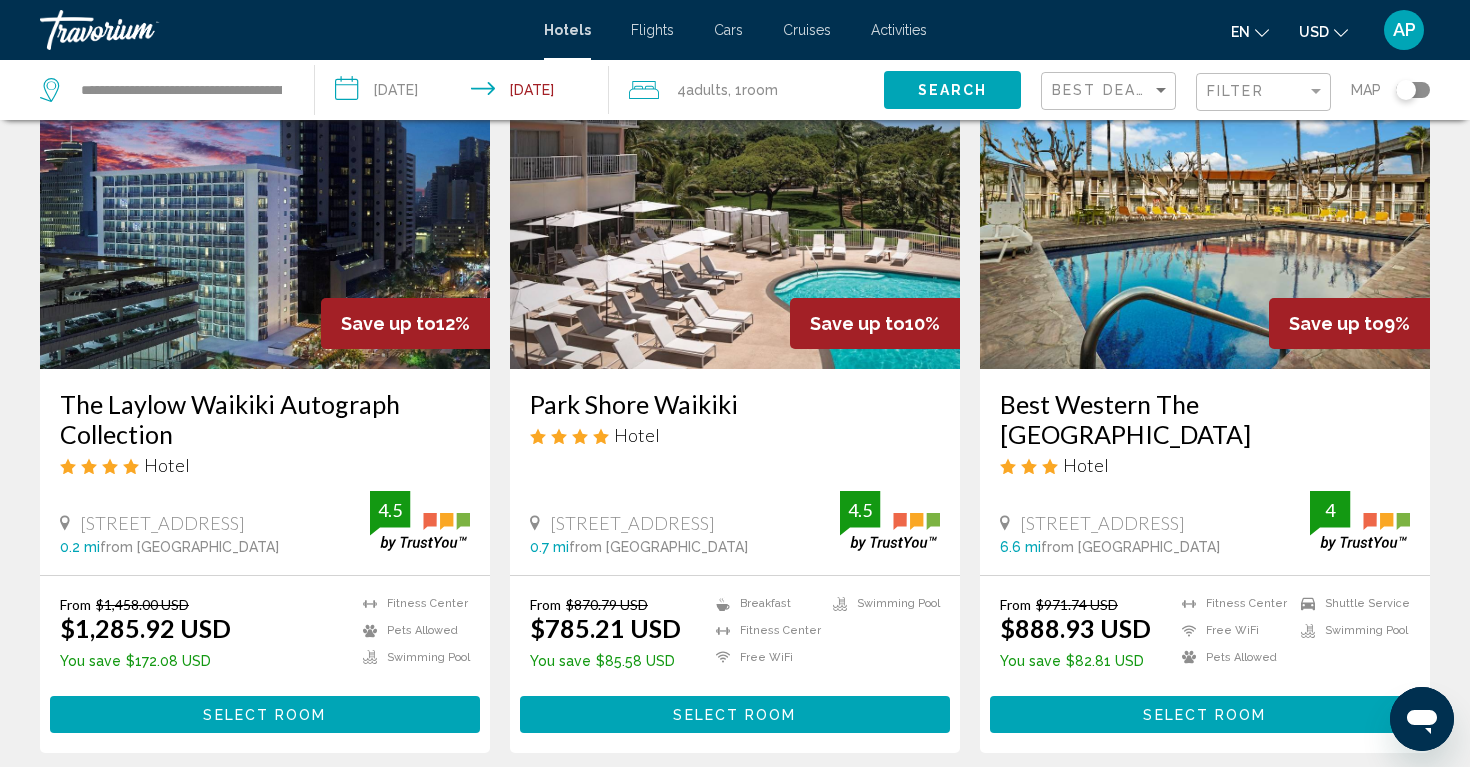 click at bounding box center (735, 209) 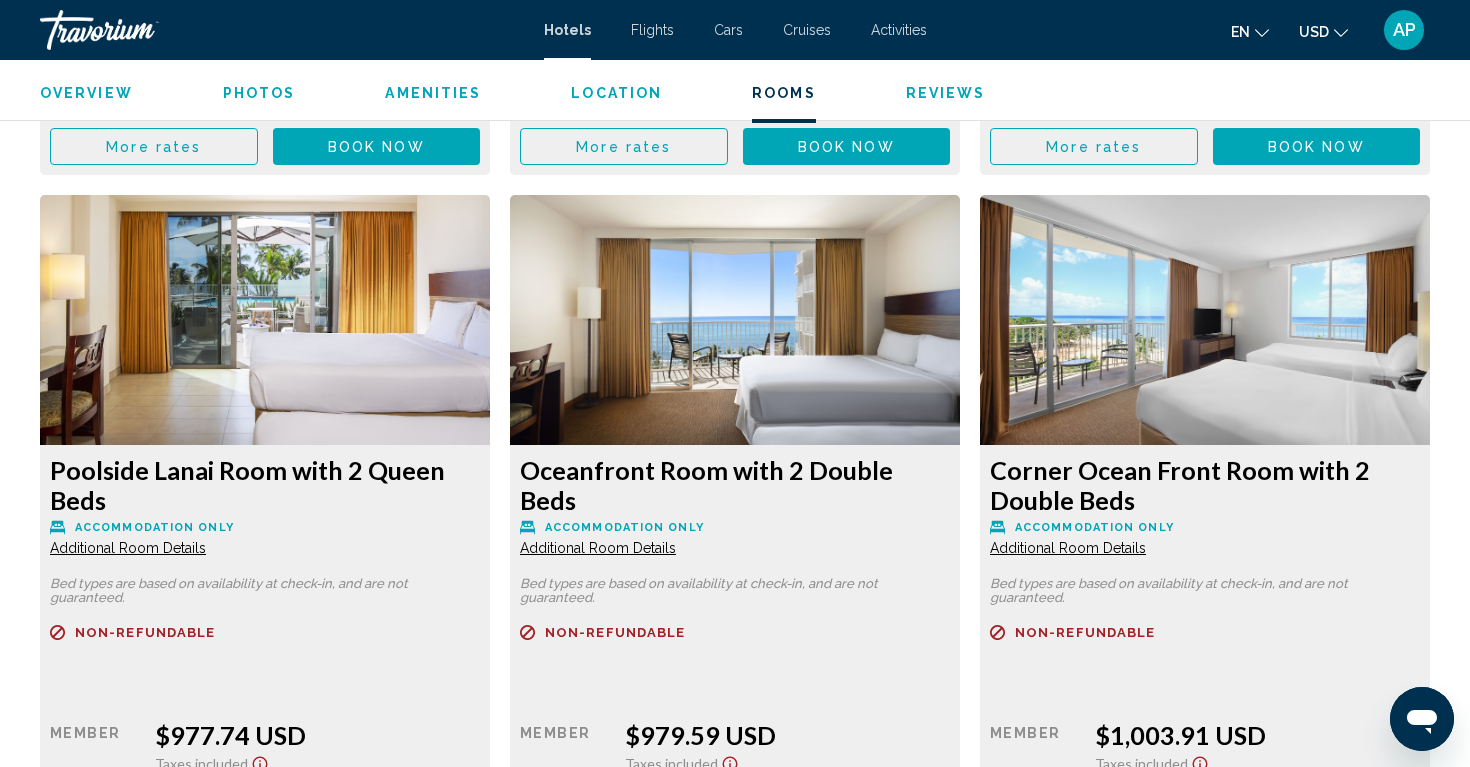 scroll, scrollTop: 3402, scrollLeft: 0, axis: vertical 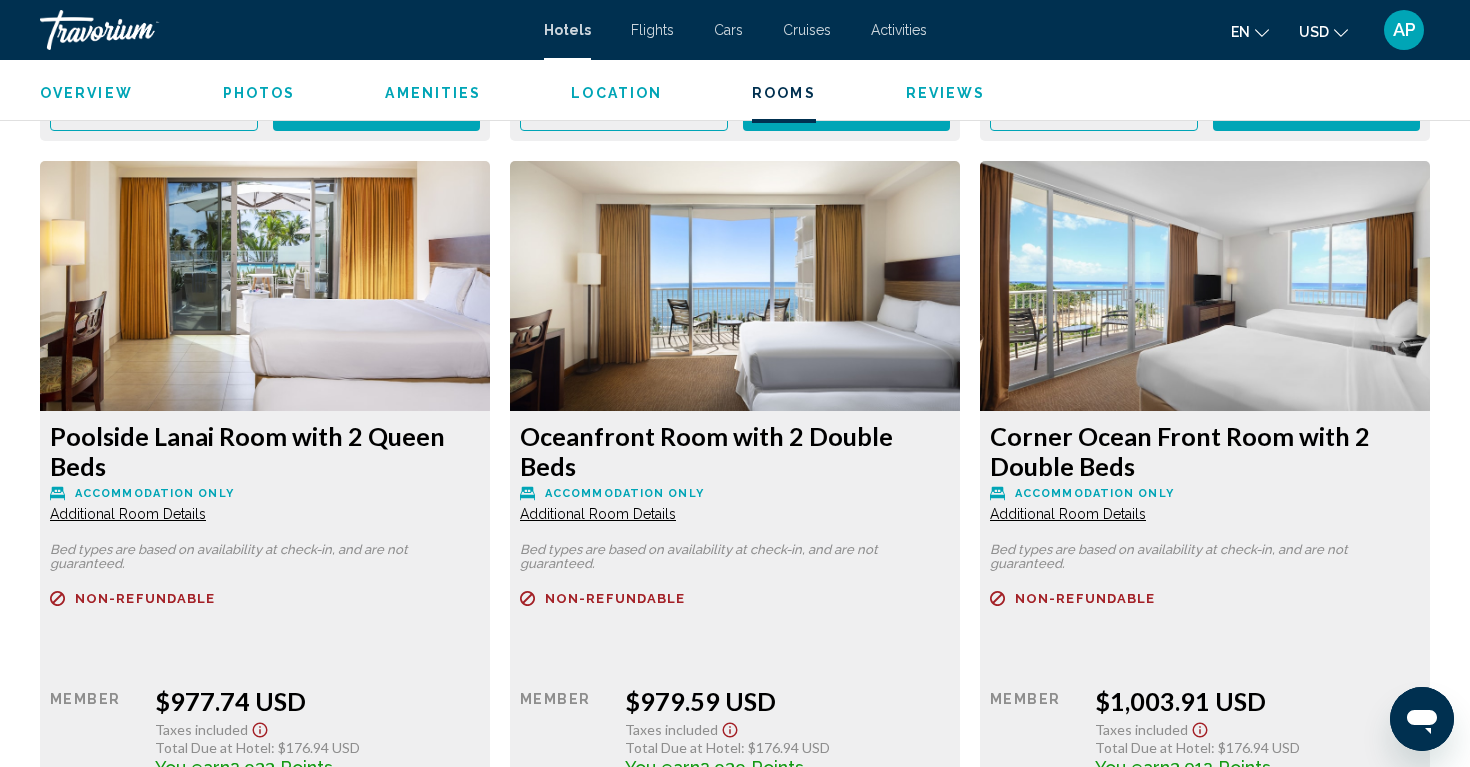 click at bounding box center (265, -445) 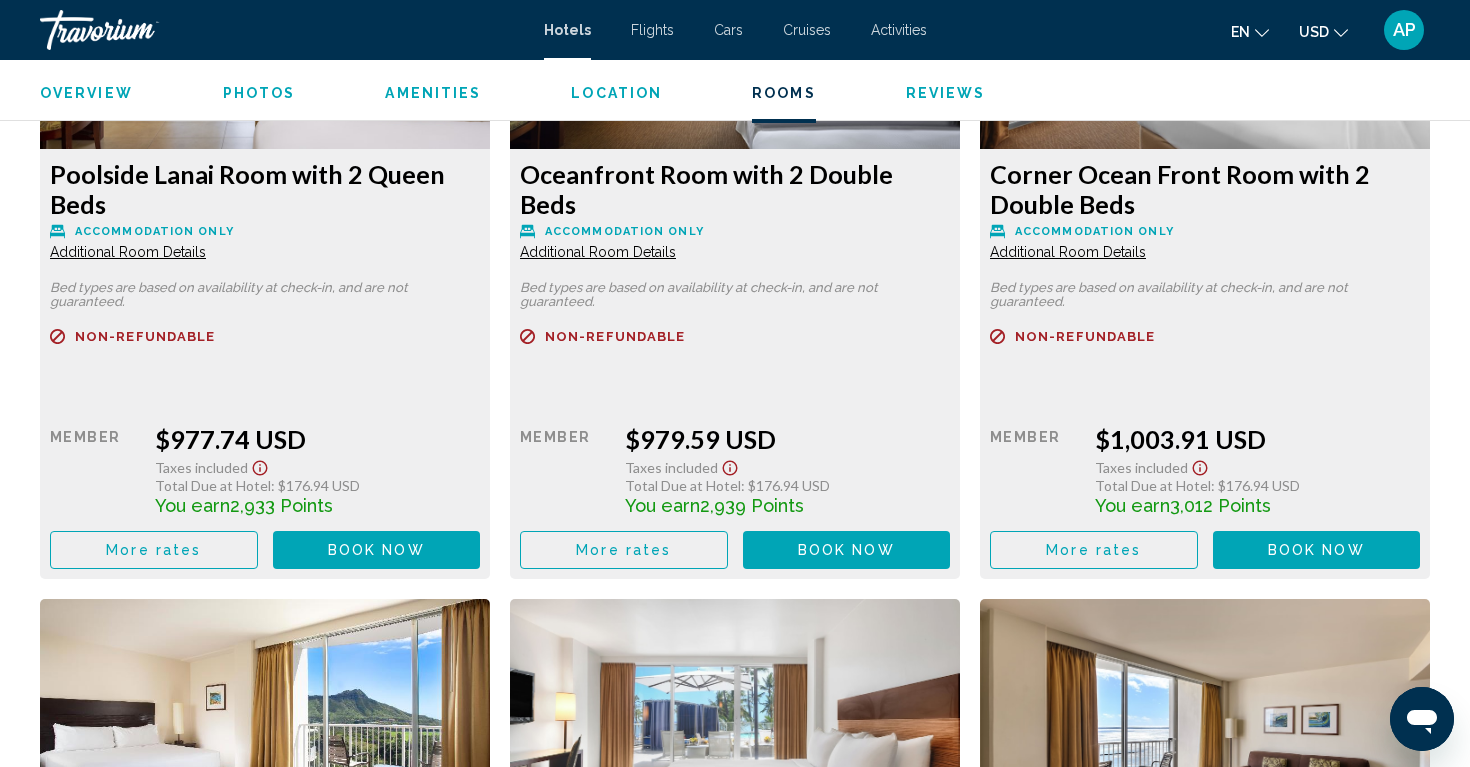 scroll, scrollTop: 3683, scrollLeft: 0, axis: vertical 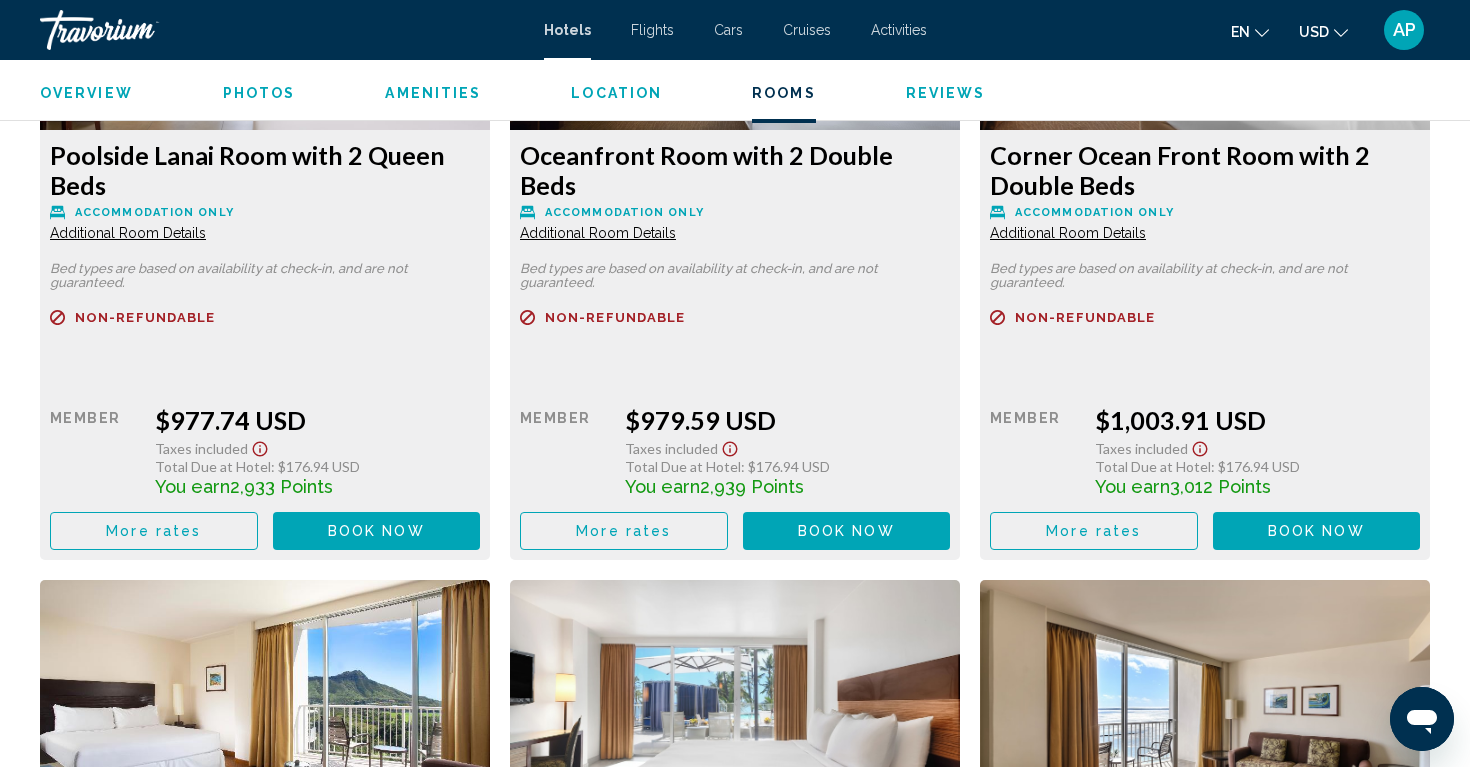 click on "Book now" at bounding box center [376, -168] 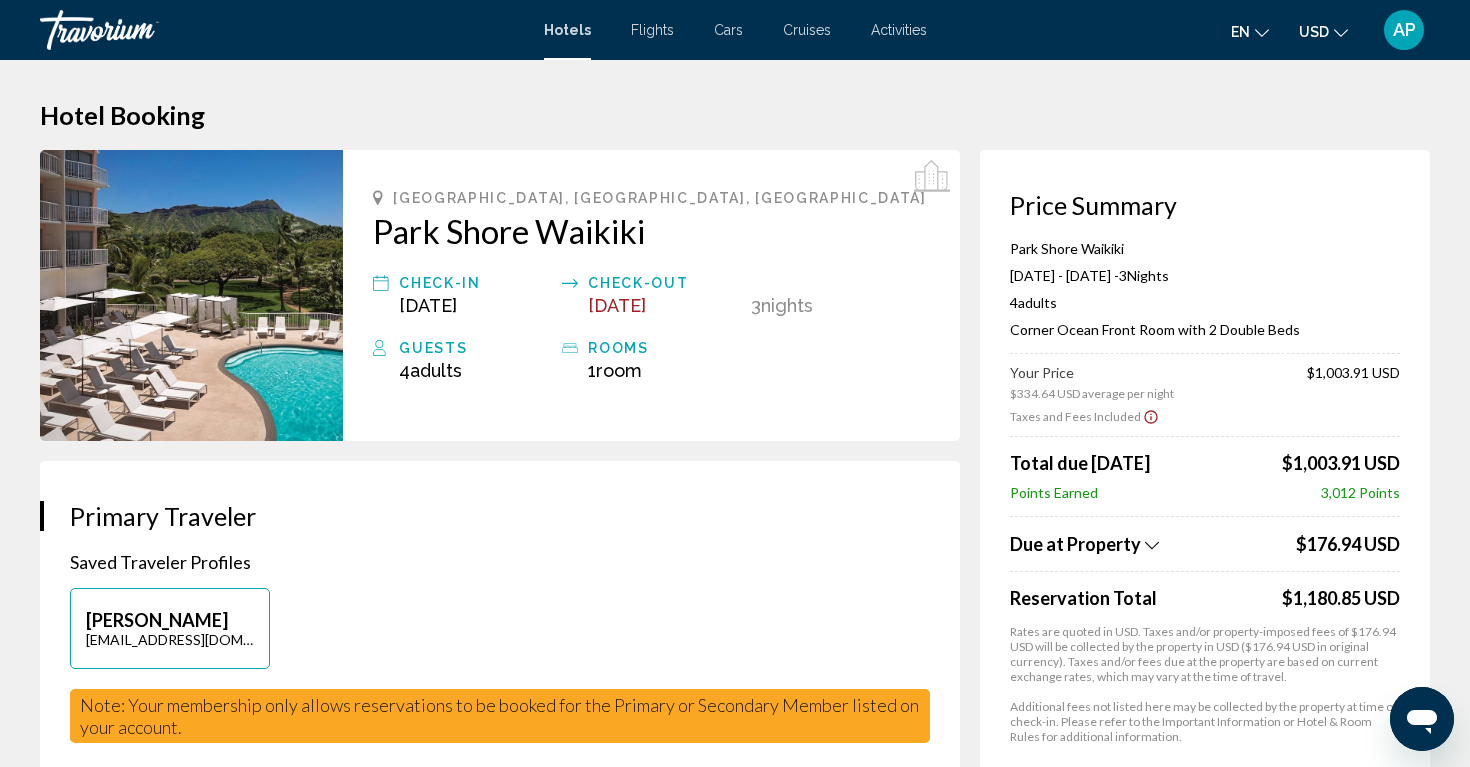 scroll, scrollTop: 0, scrollLeft: 0, axis: both 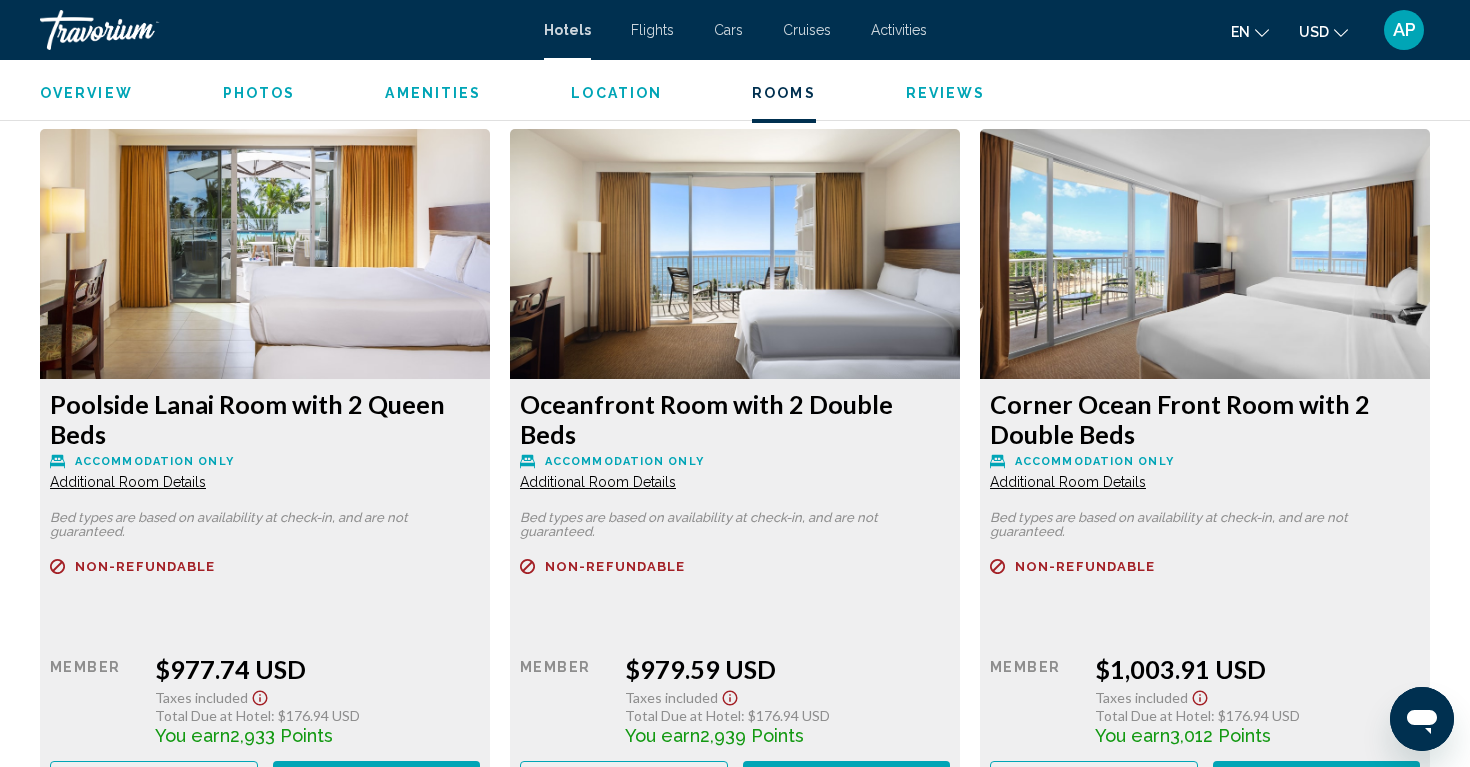 click at bounding box center (265, -477) 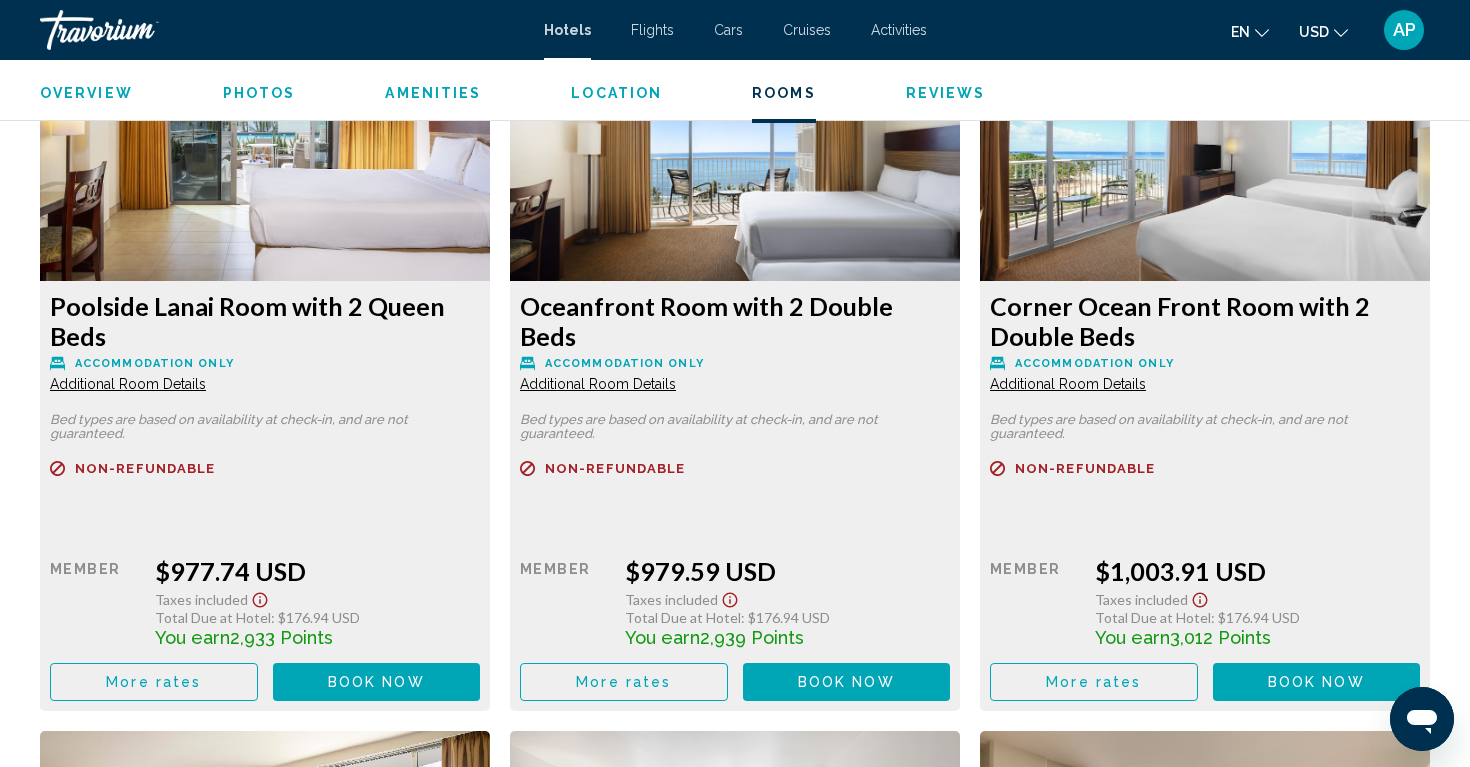 scroll, scrollTop: 3440, scrollLeft: 0, axis: vertical 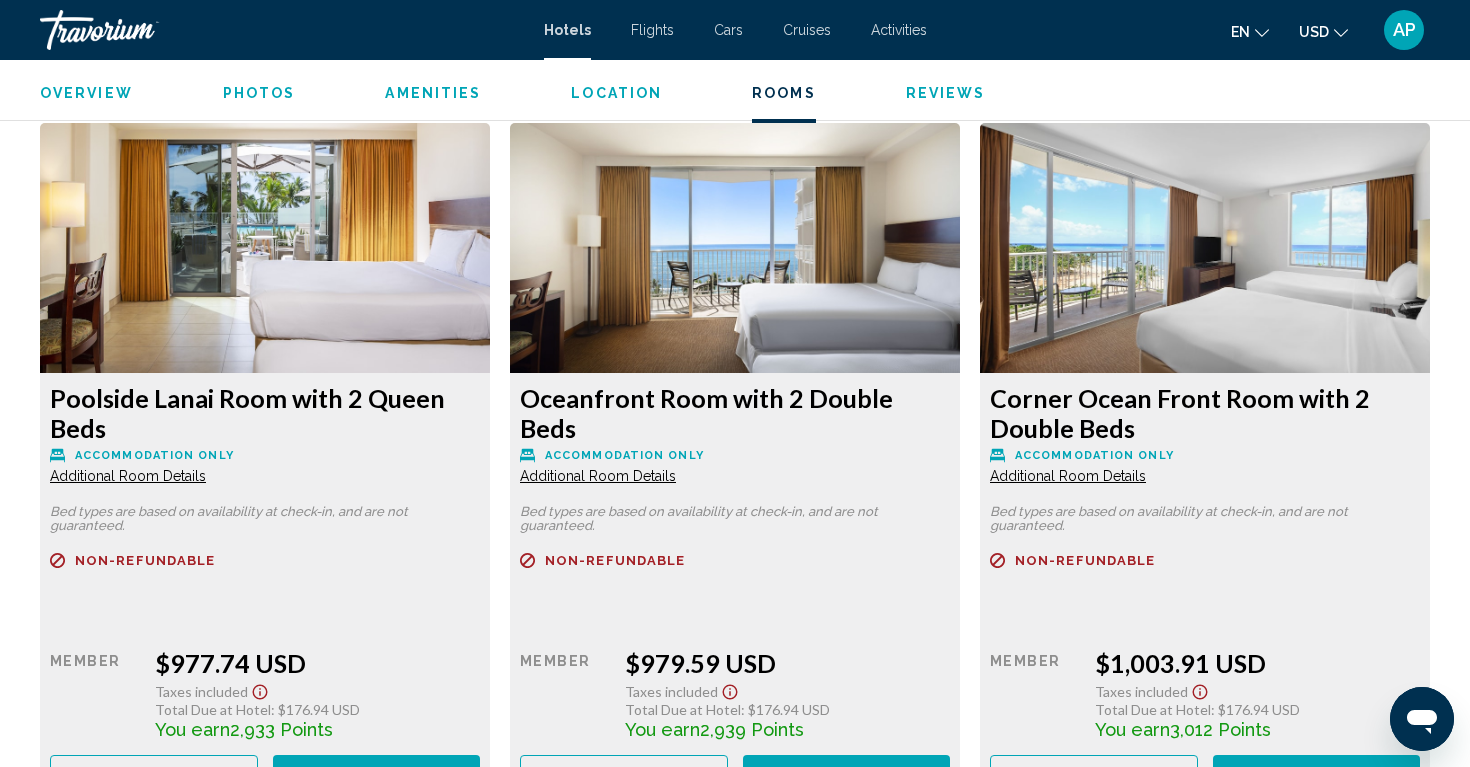 click at bounding box center [265, -483] 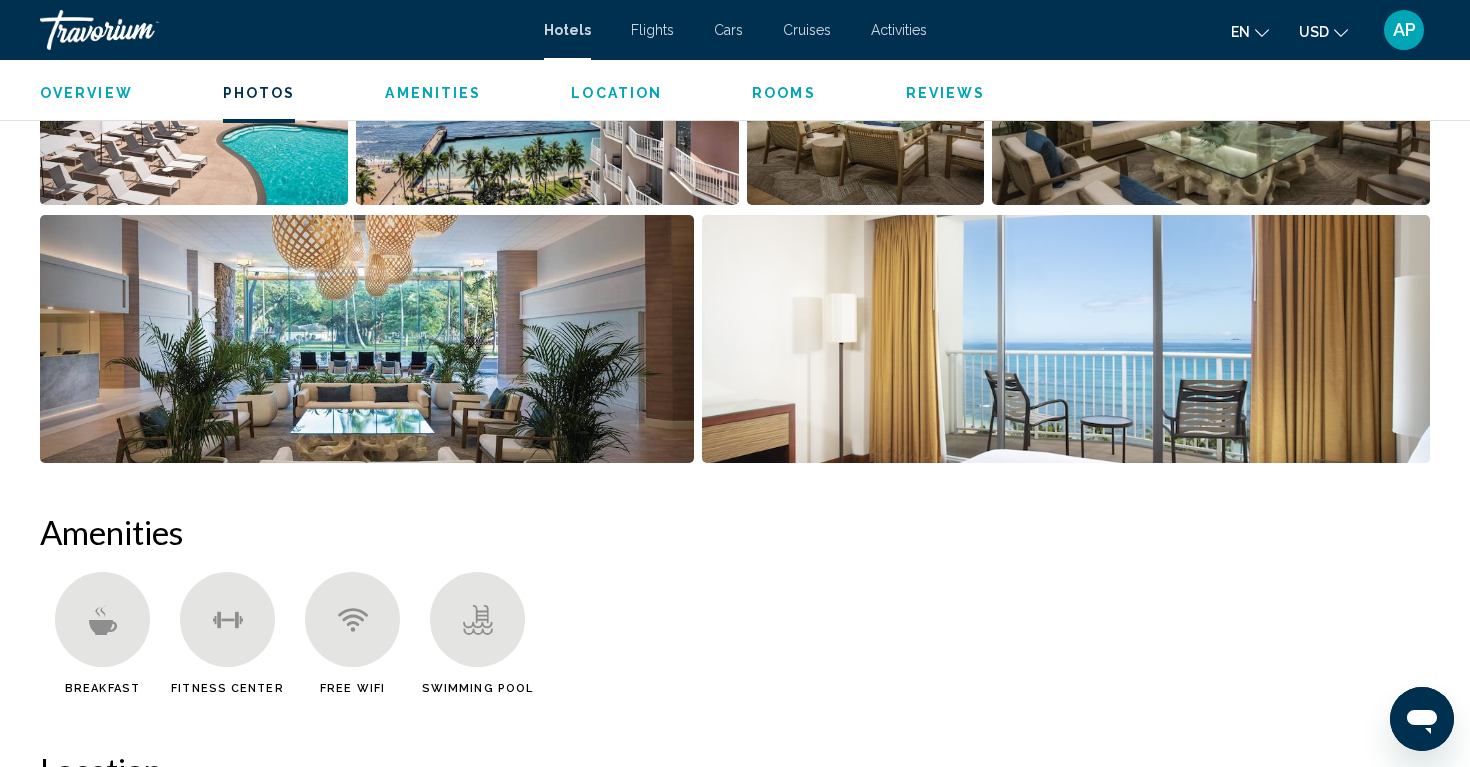 scroll, scrollTop: 1183, scrollLeft: 0, axis: vertical 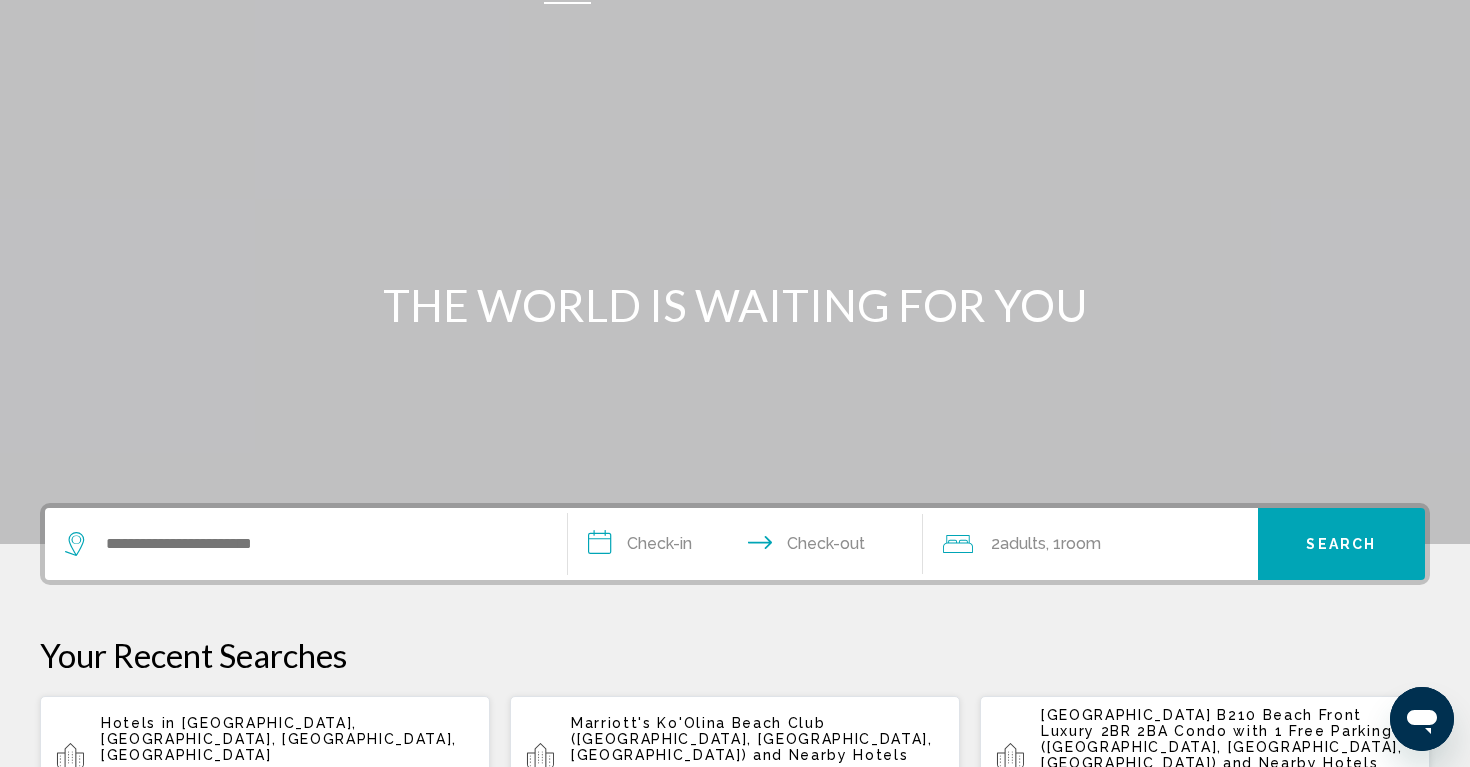 click at bounding box center [306, 544] 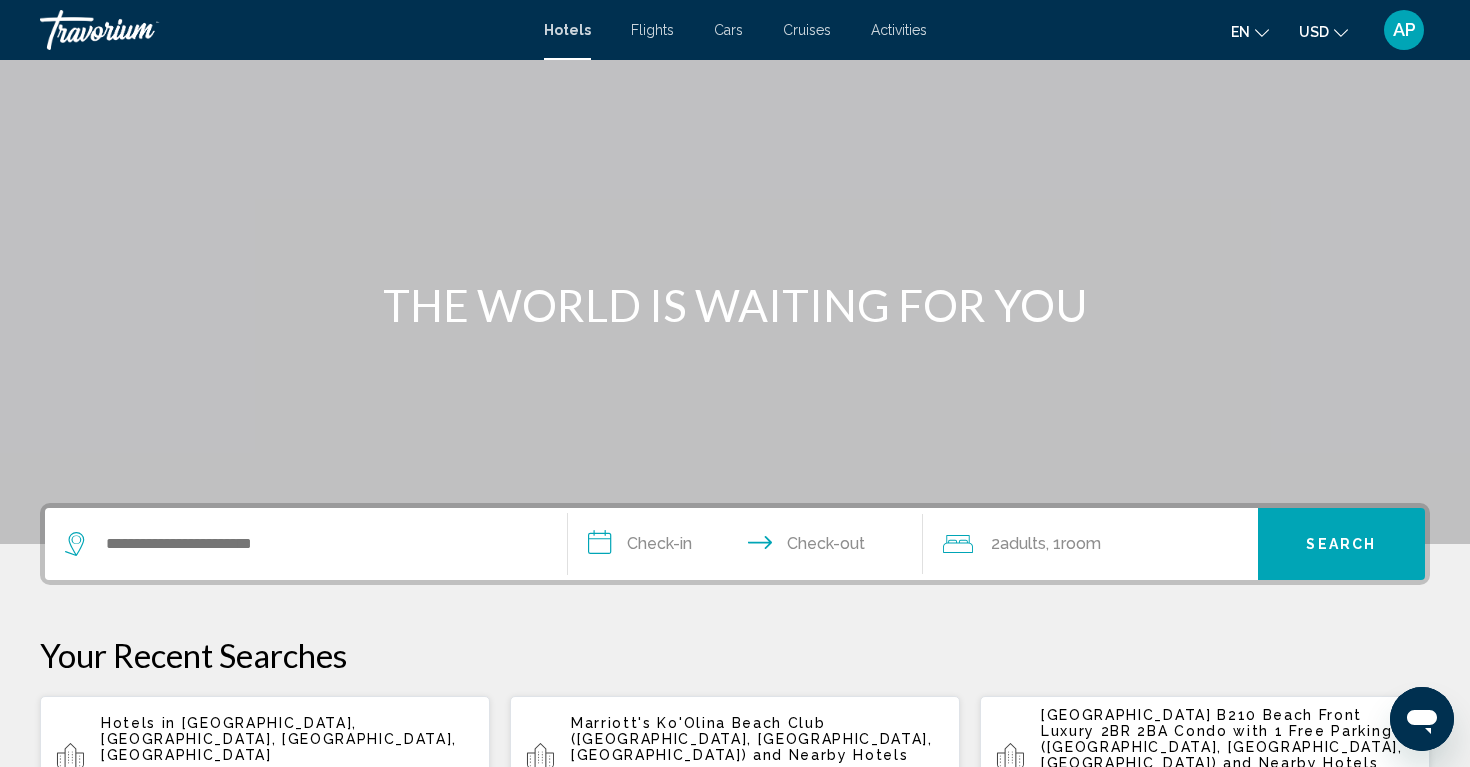 scroll, scrollTop: 494, scrollLeft: 0, axis: vertical 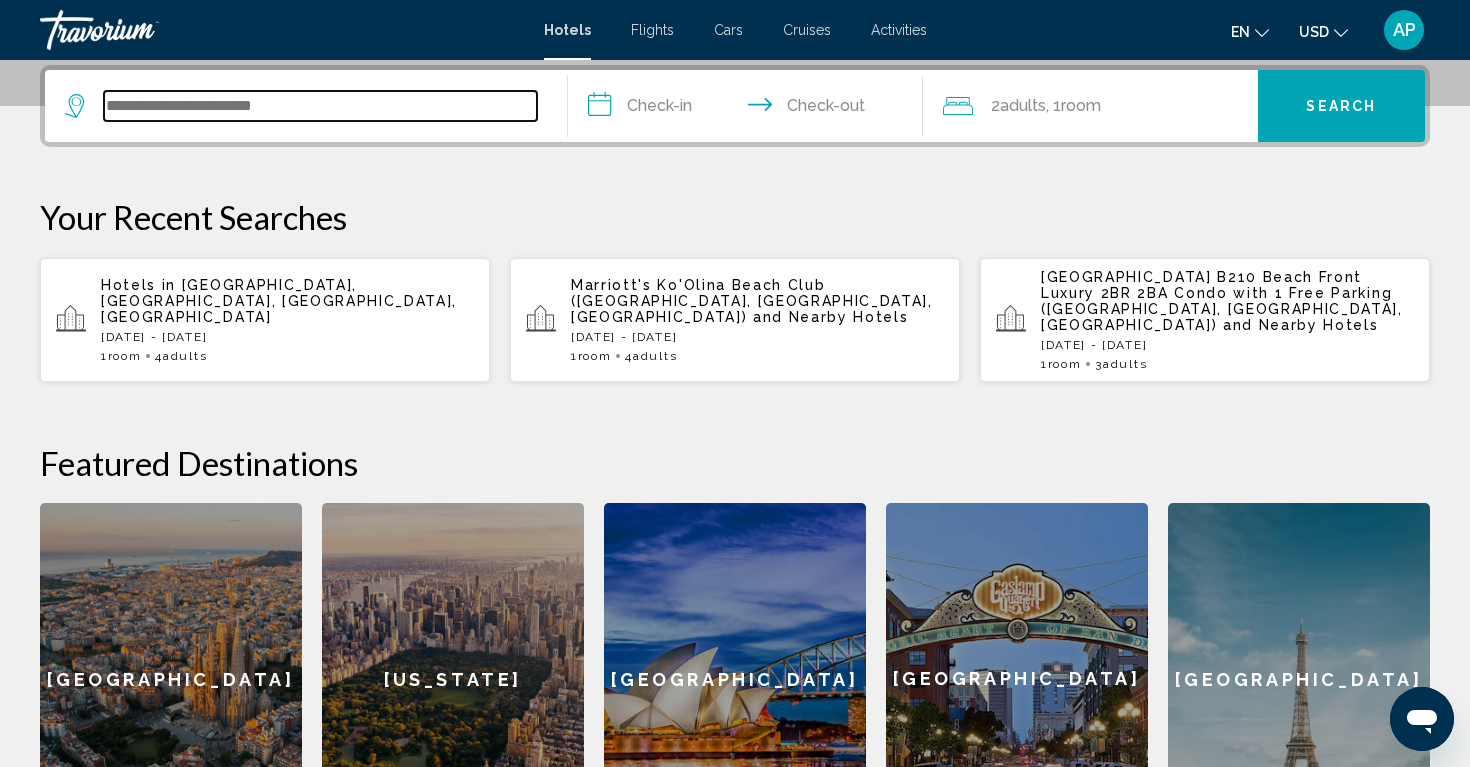 click at bounding box center [320, 106] 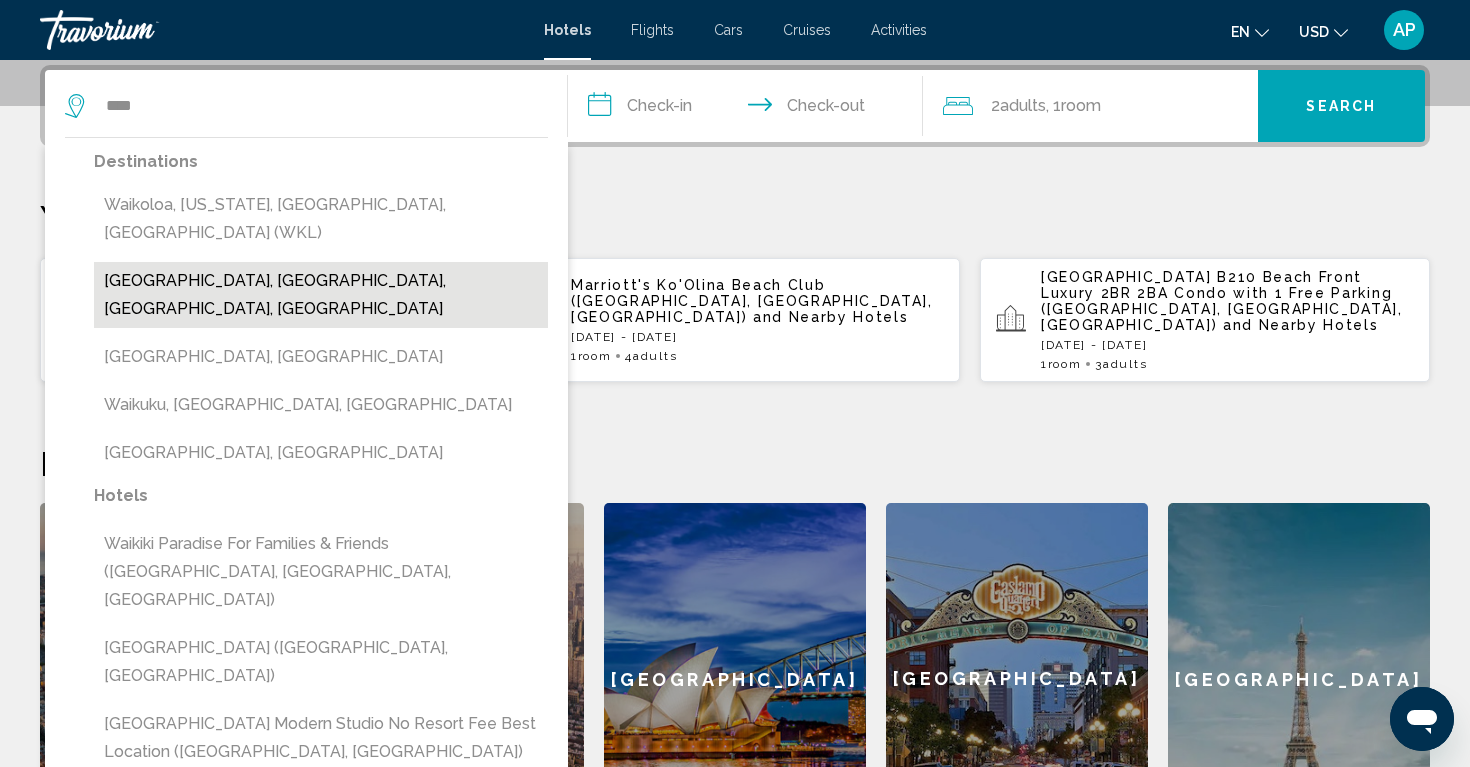 drag, startPoint x: 301, startPoint y: 119, endPoint x: 349, endPoint y: 260, distance: 148.9463 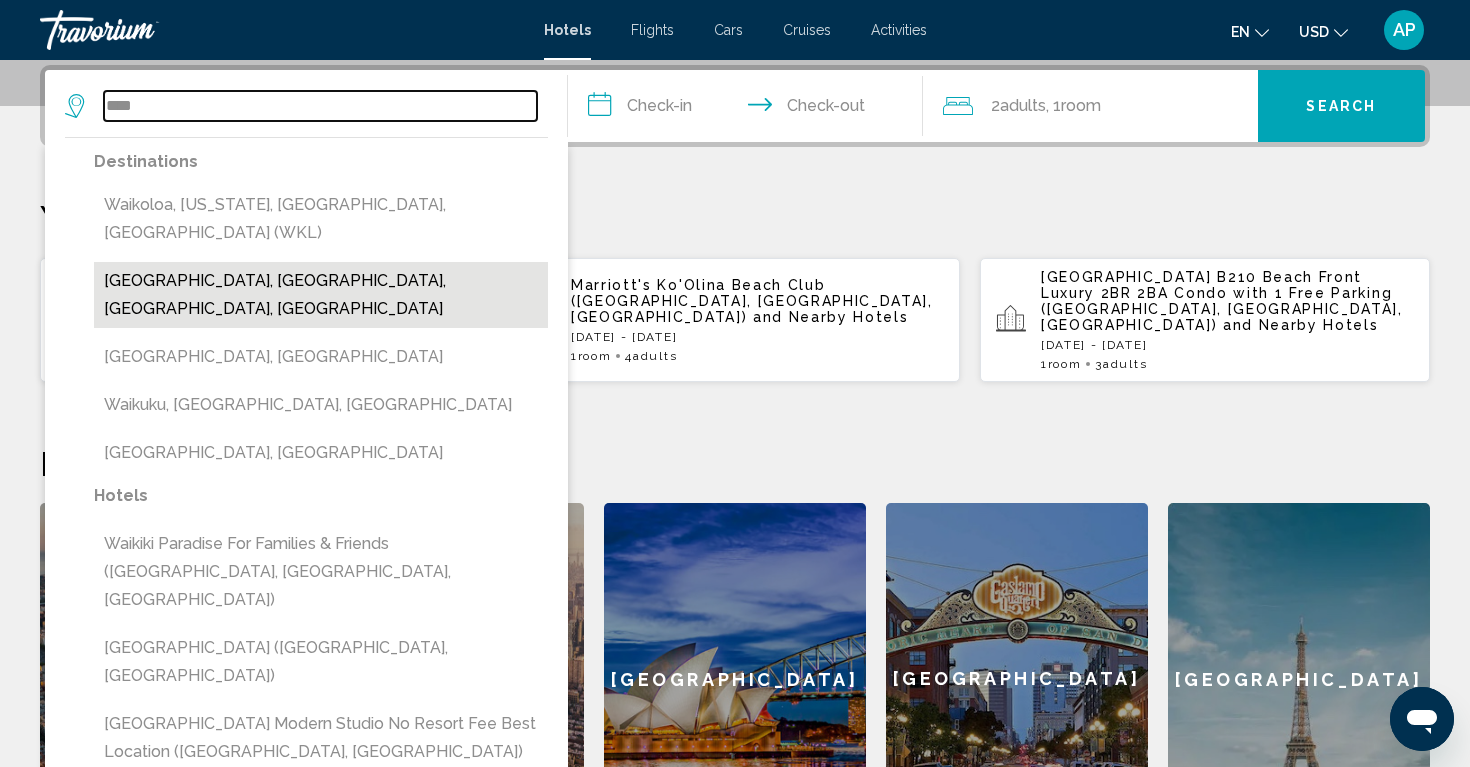 type on "**********" 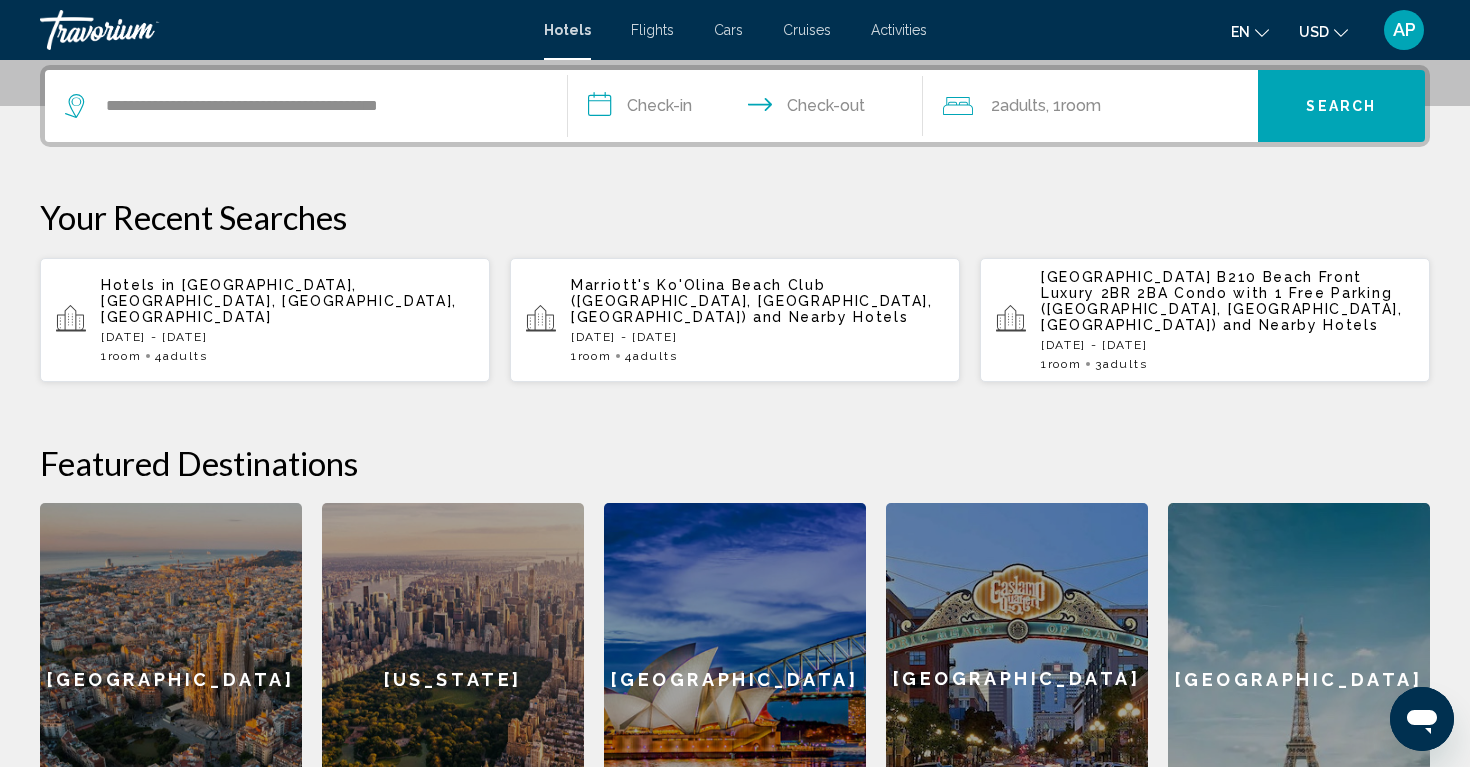 click on "**********" at bounding box center [749, 109] 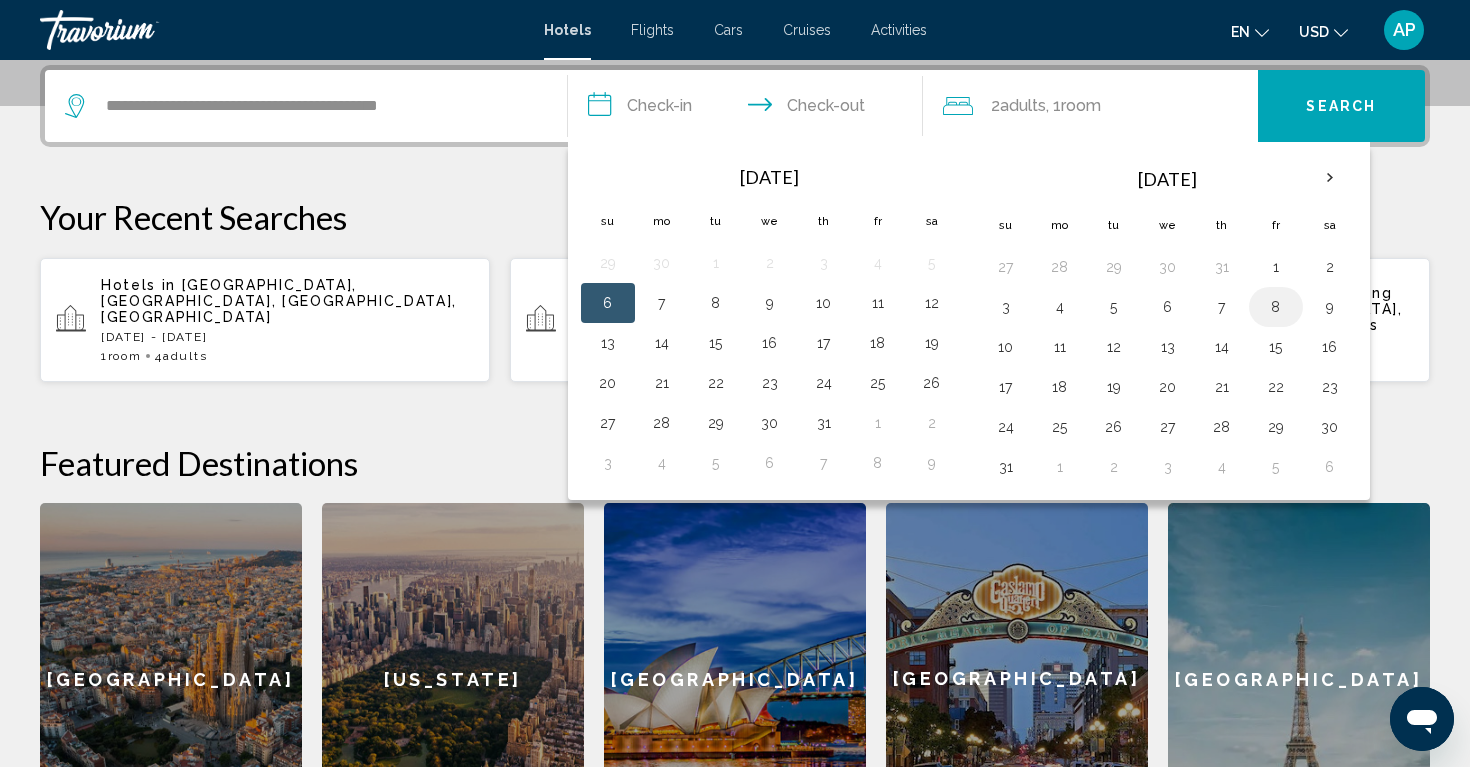 click on "8" at bounding box center [1276, 307] 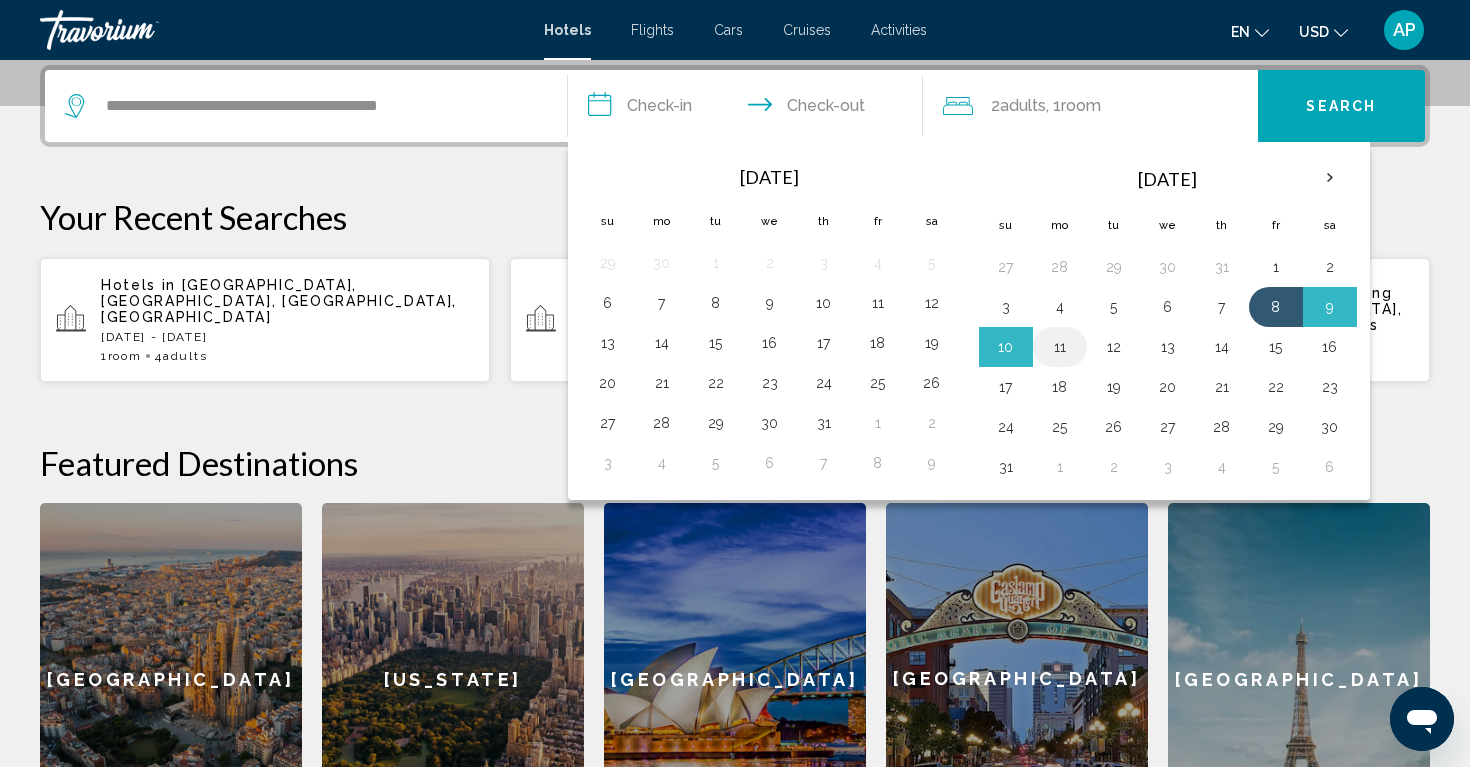 click on "11" at bounding box center [1060, 347] 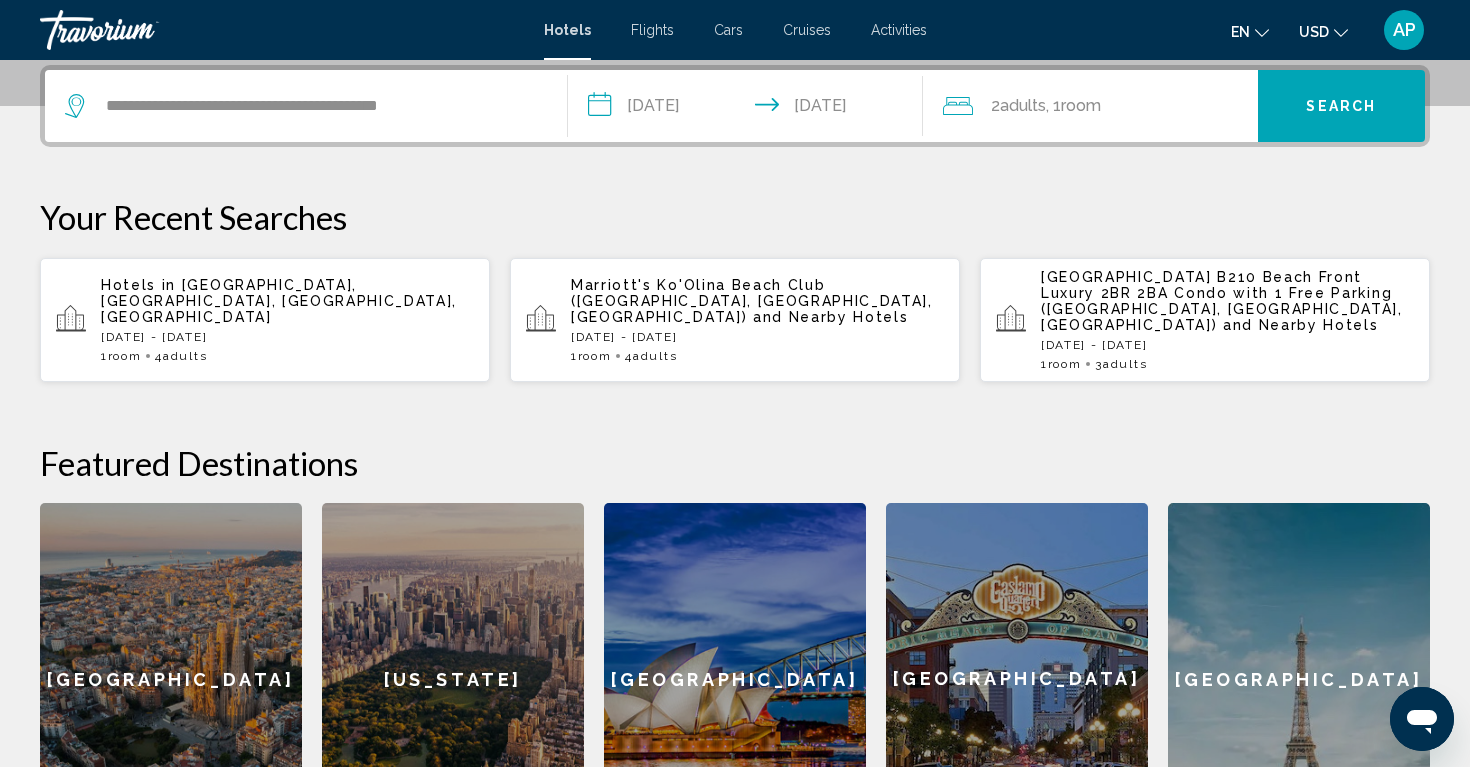 type on "**********" 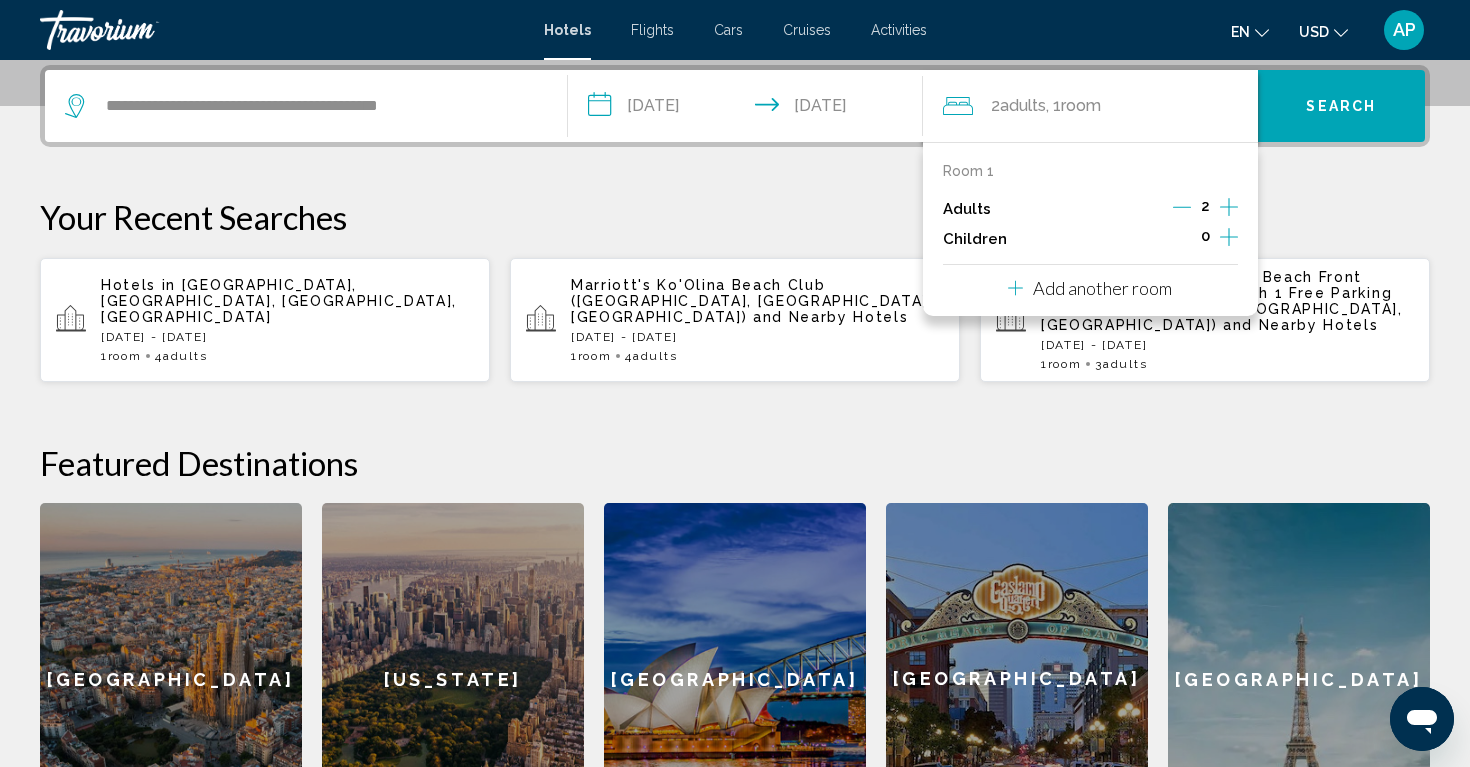 click 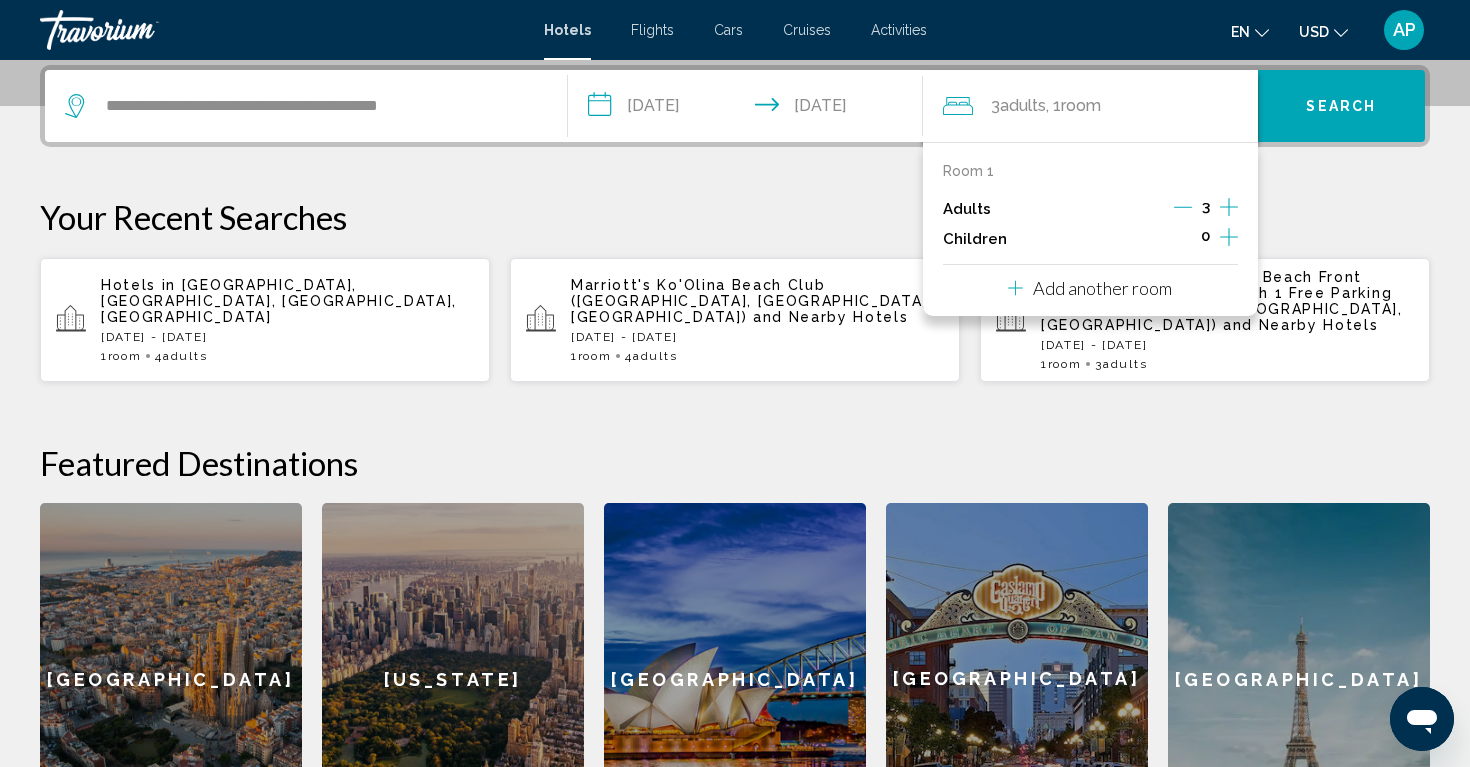 click 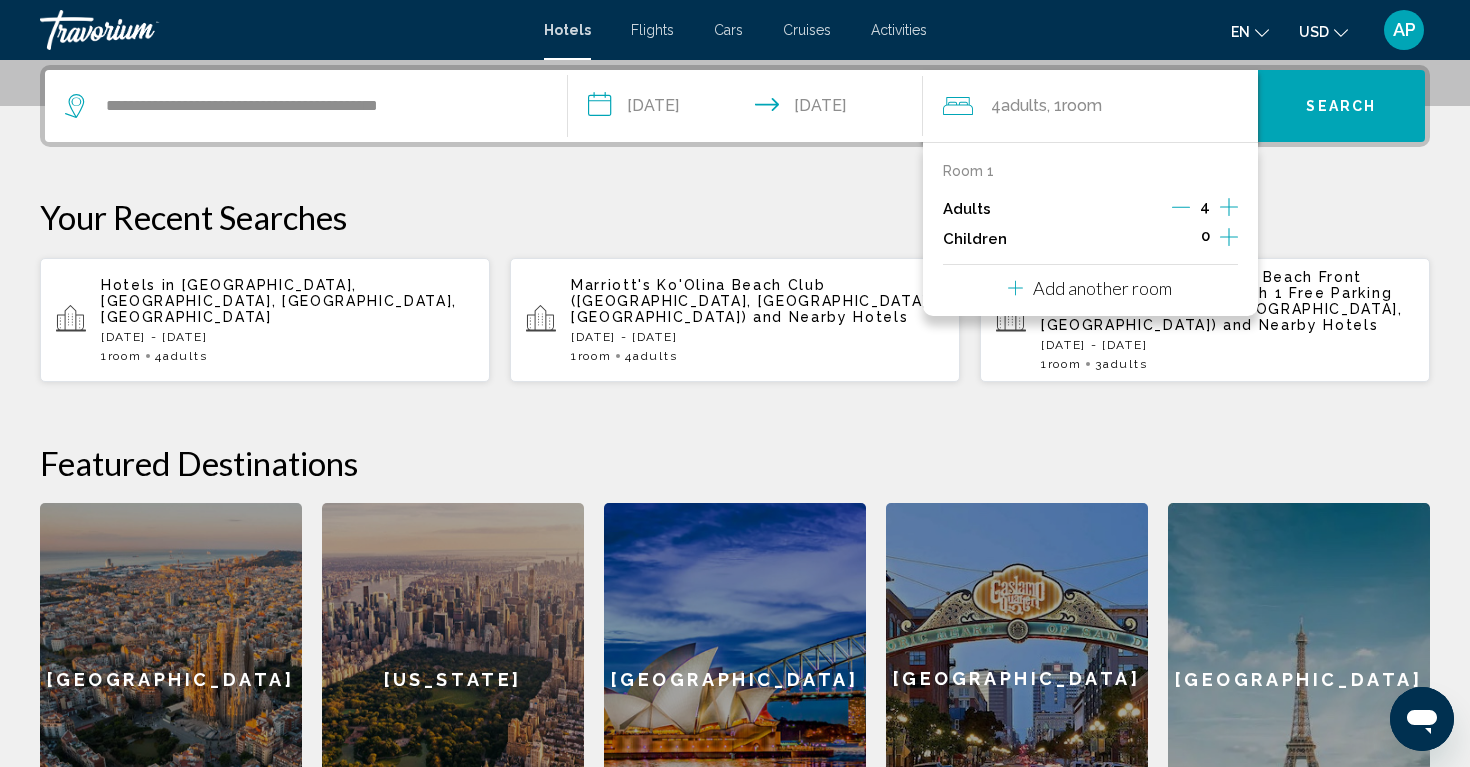 click on "Search" at bounding box center [1341, 105] 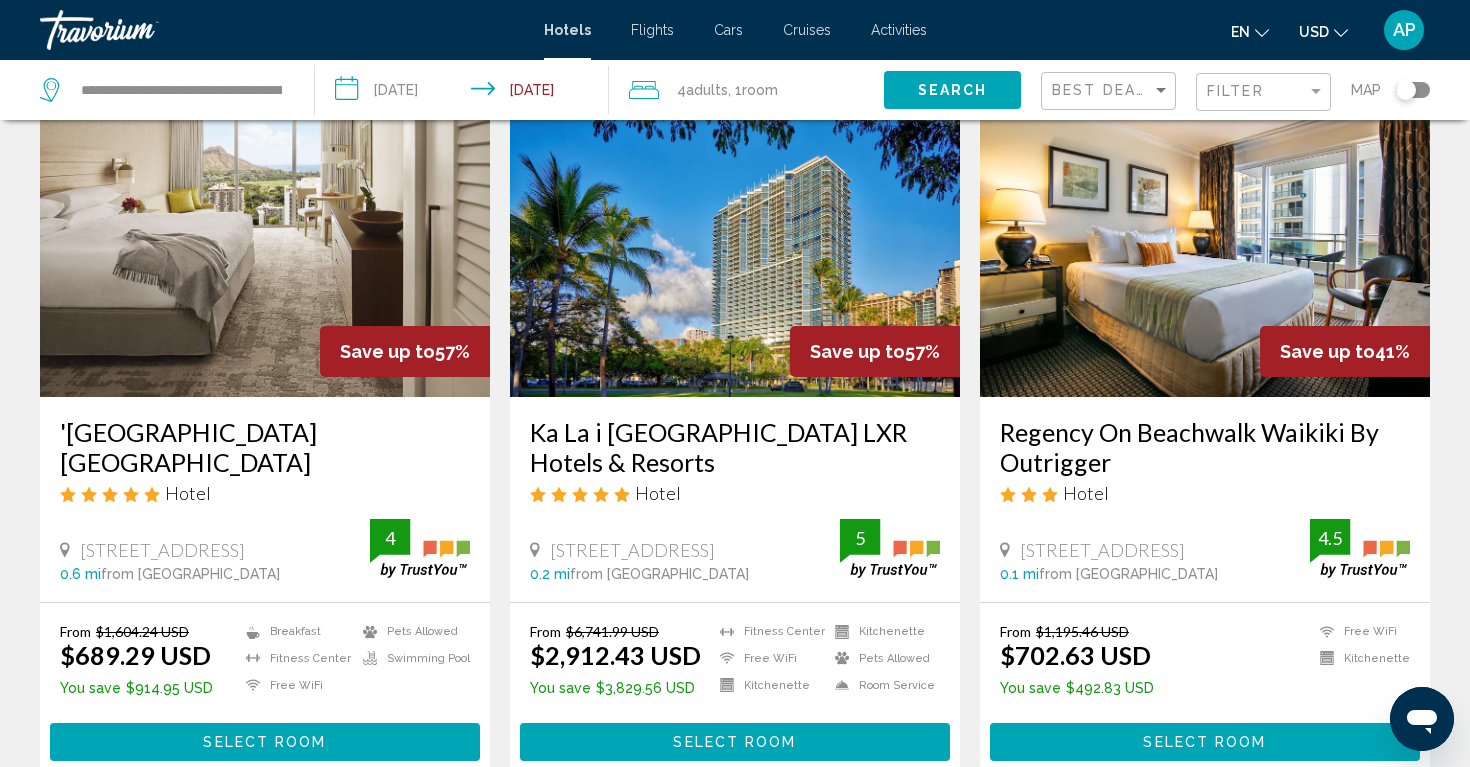 scroll, scrollTop: 155, scrollLeft: 0, axis: vertical 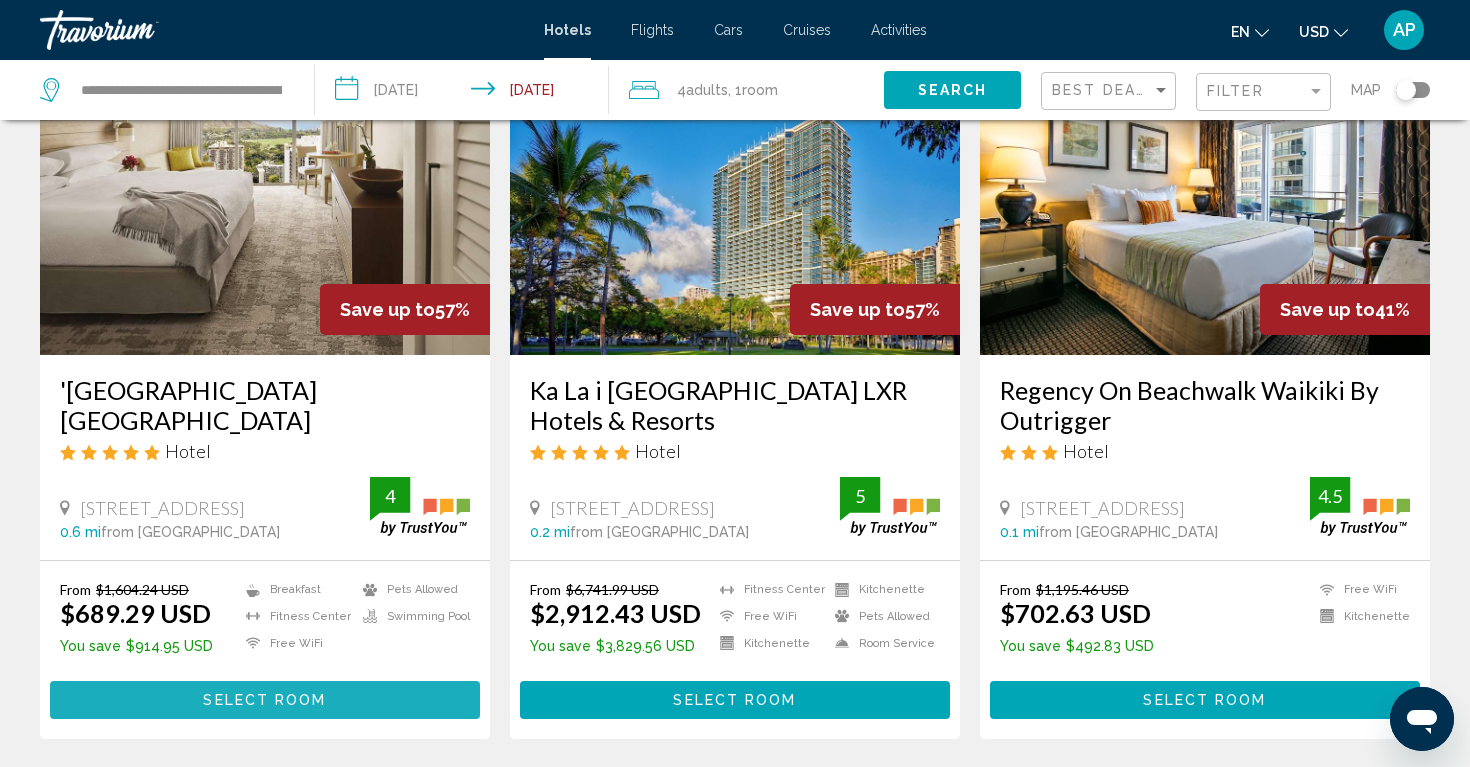 click on "Select Room" at bounding box center (264, 701) 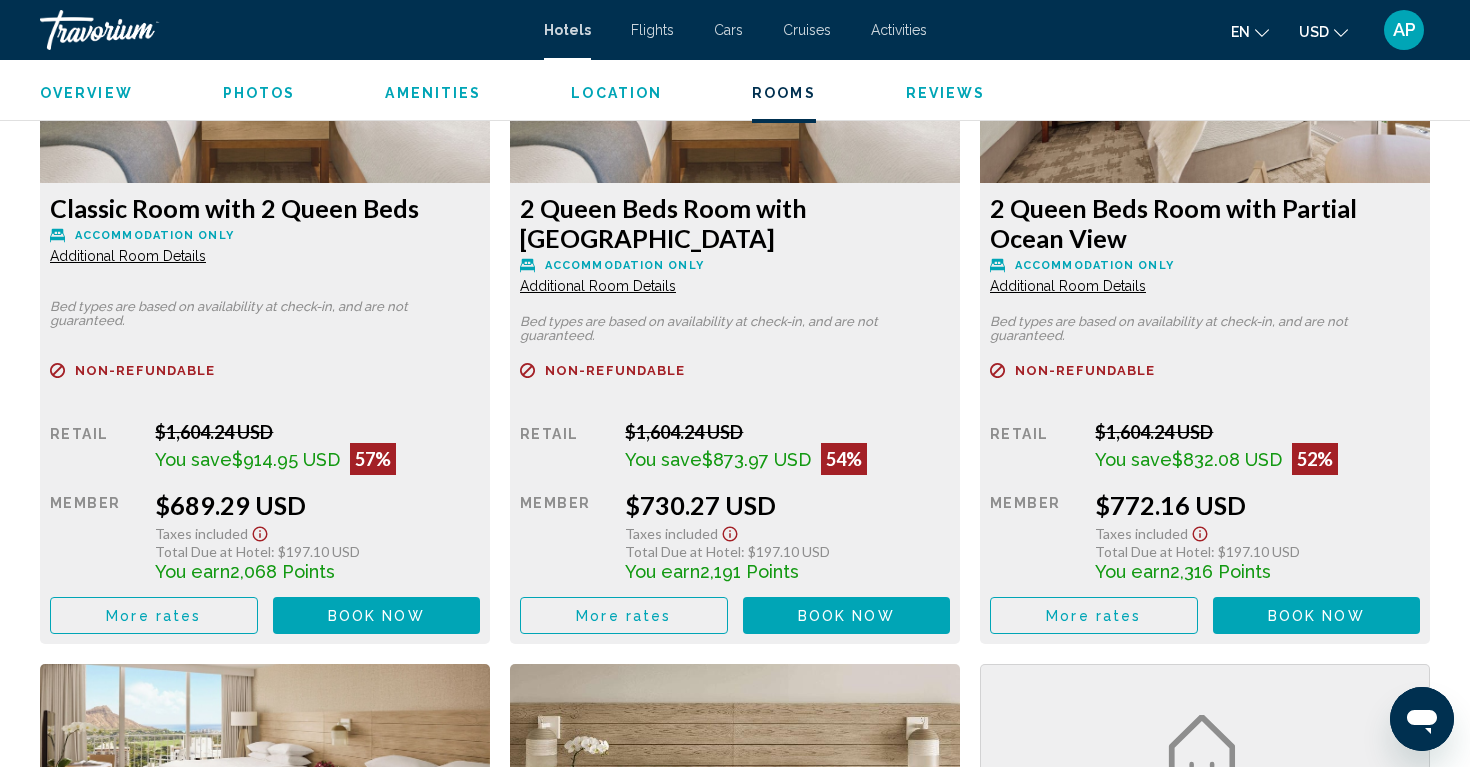 scroll, scrollTop: 2902, scrollLeft: 0, axis: vertical 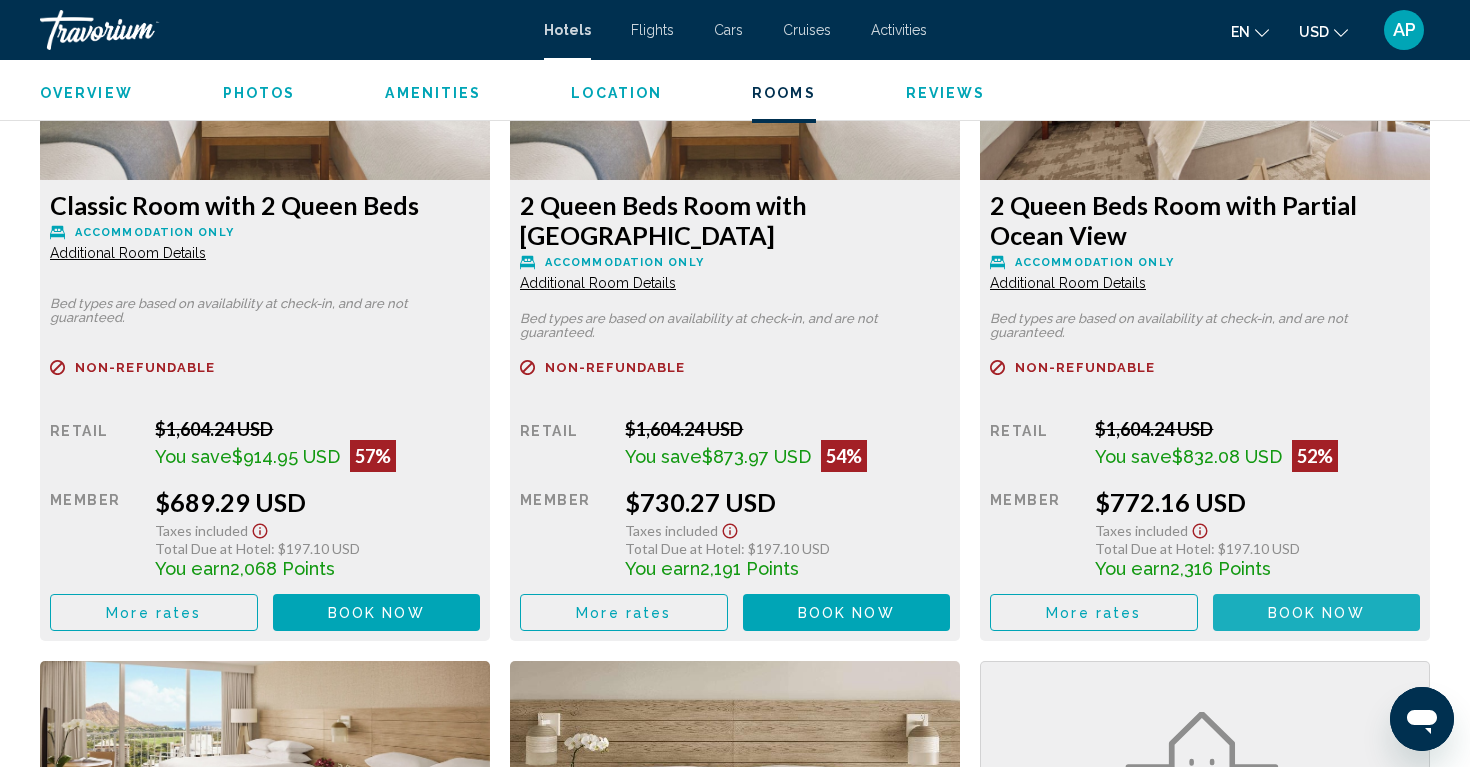 click on "Book now" at bounding box center [376, 613] 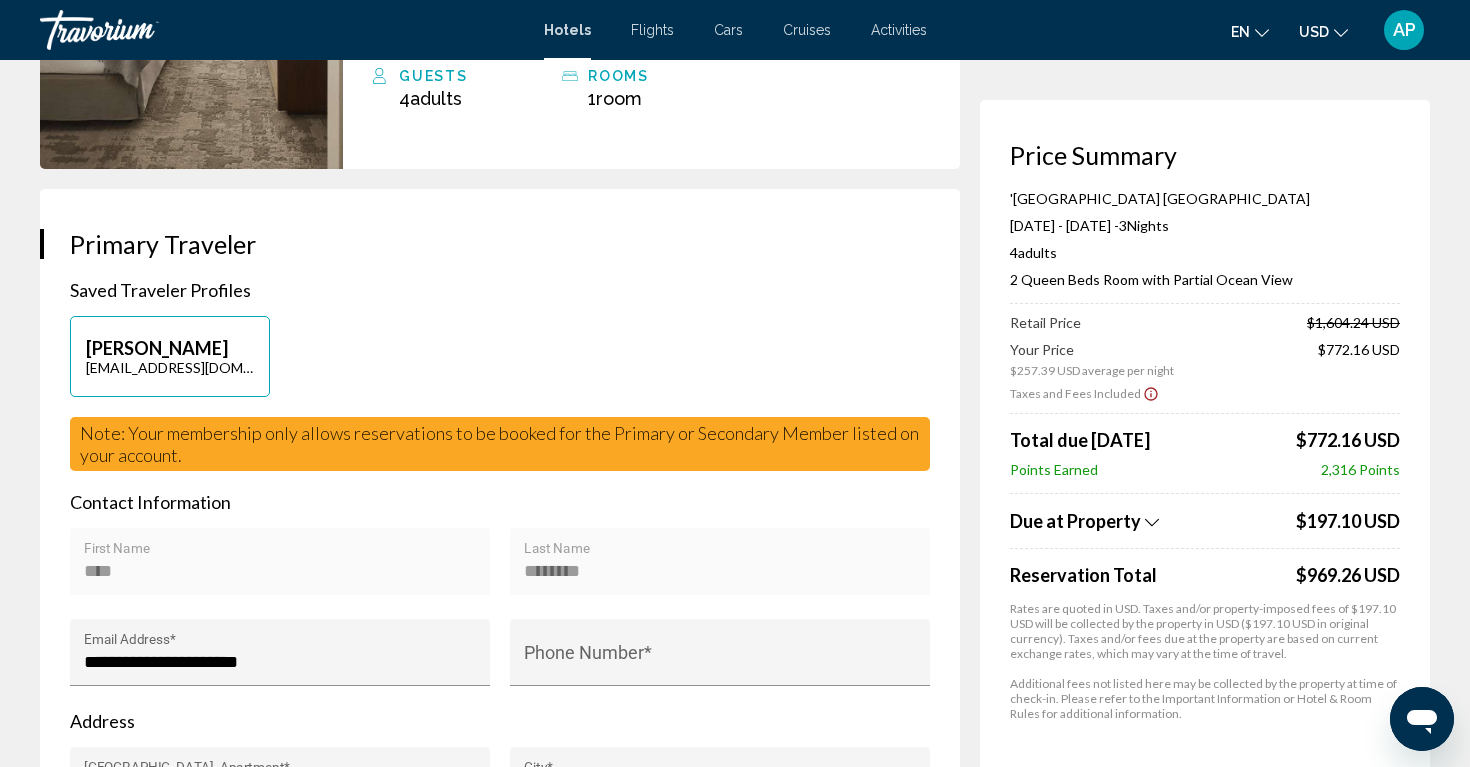scroll, scrollTop: 316, scrollLeft: 0, axis: vertical 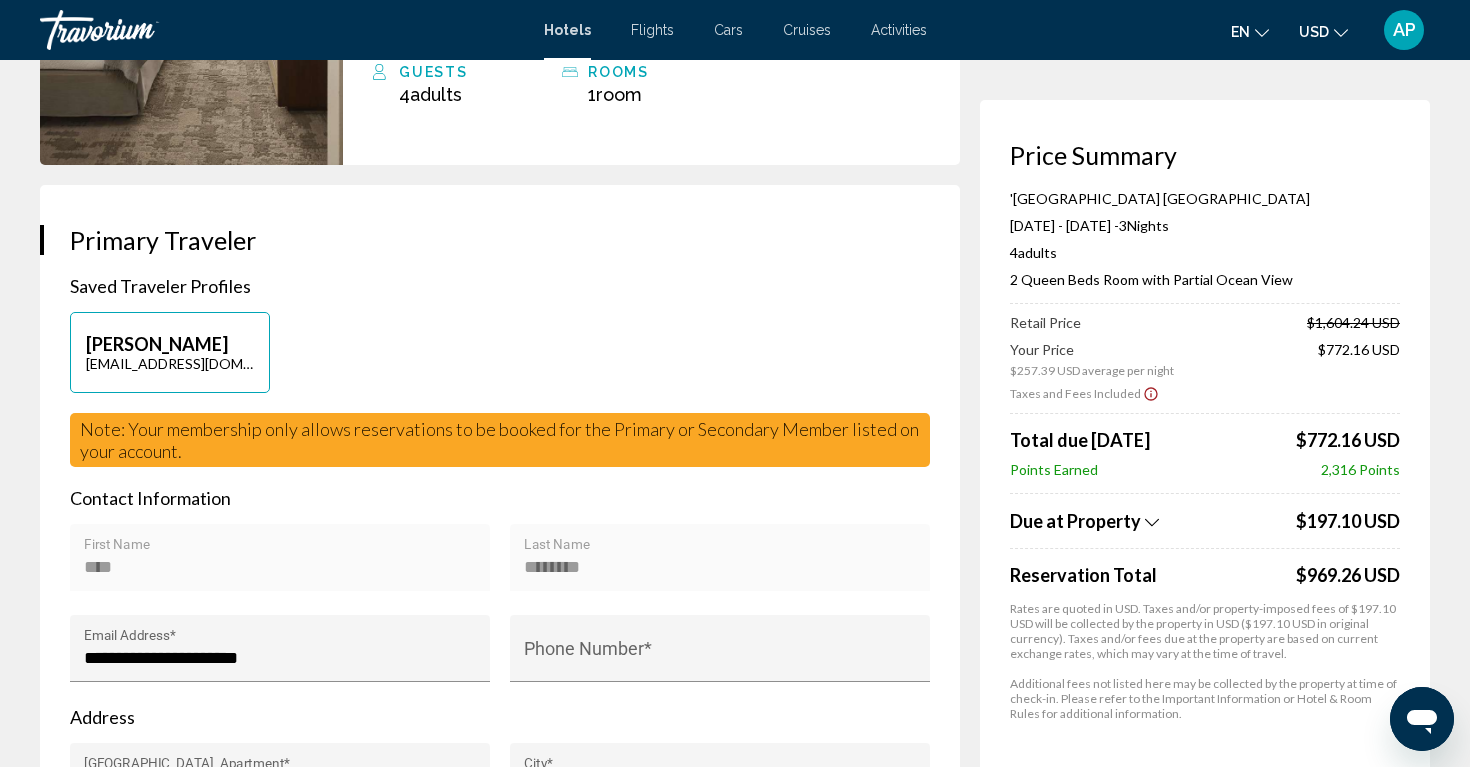 click 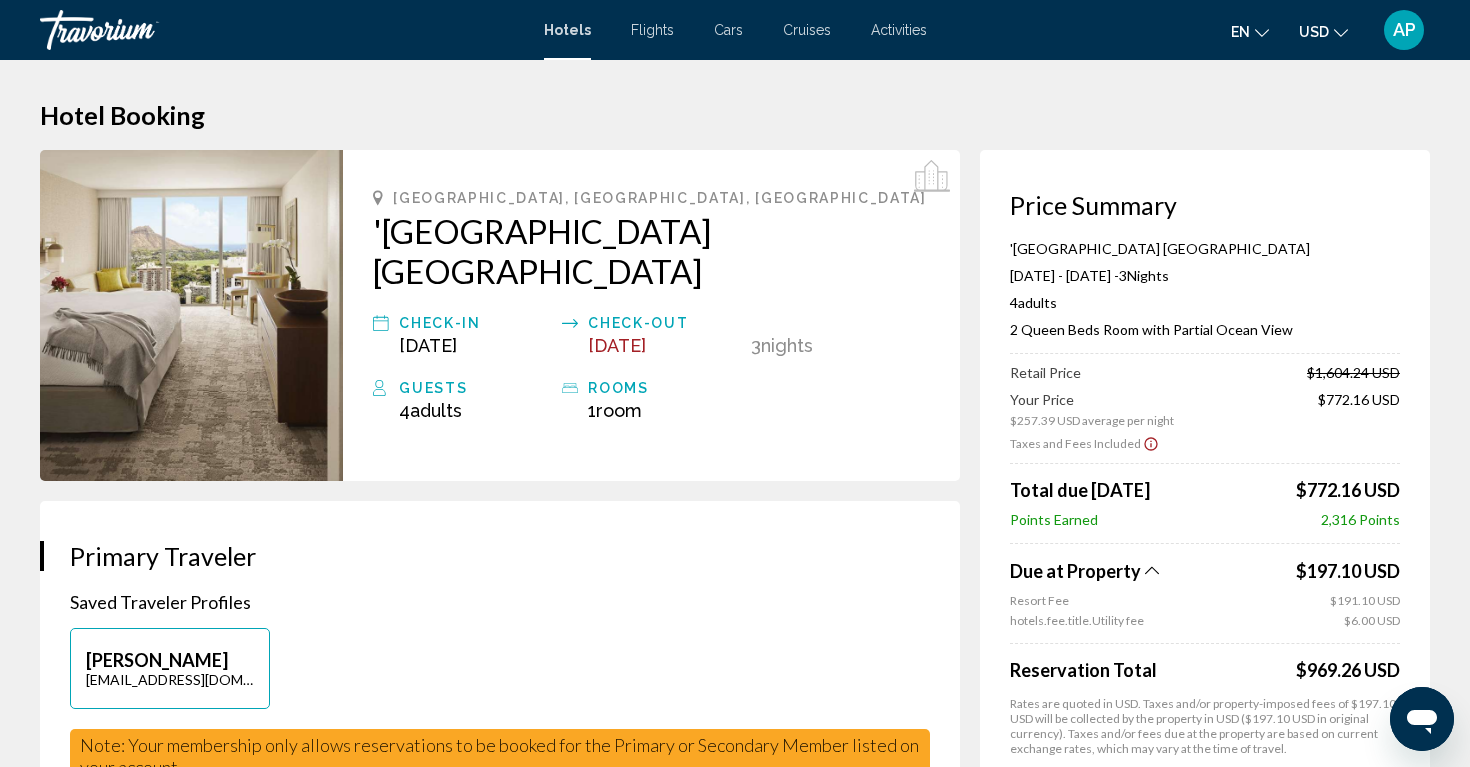 scroll, scrollTop: 0, scrollLeft: 0, axis: both 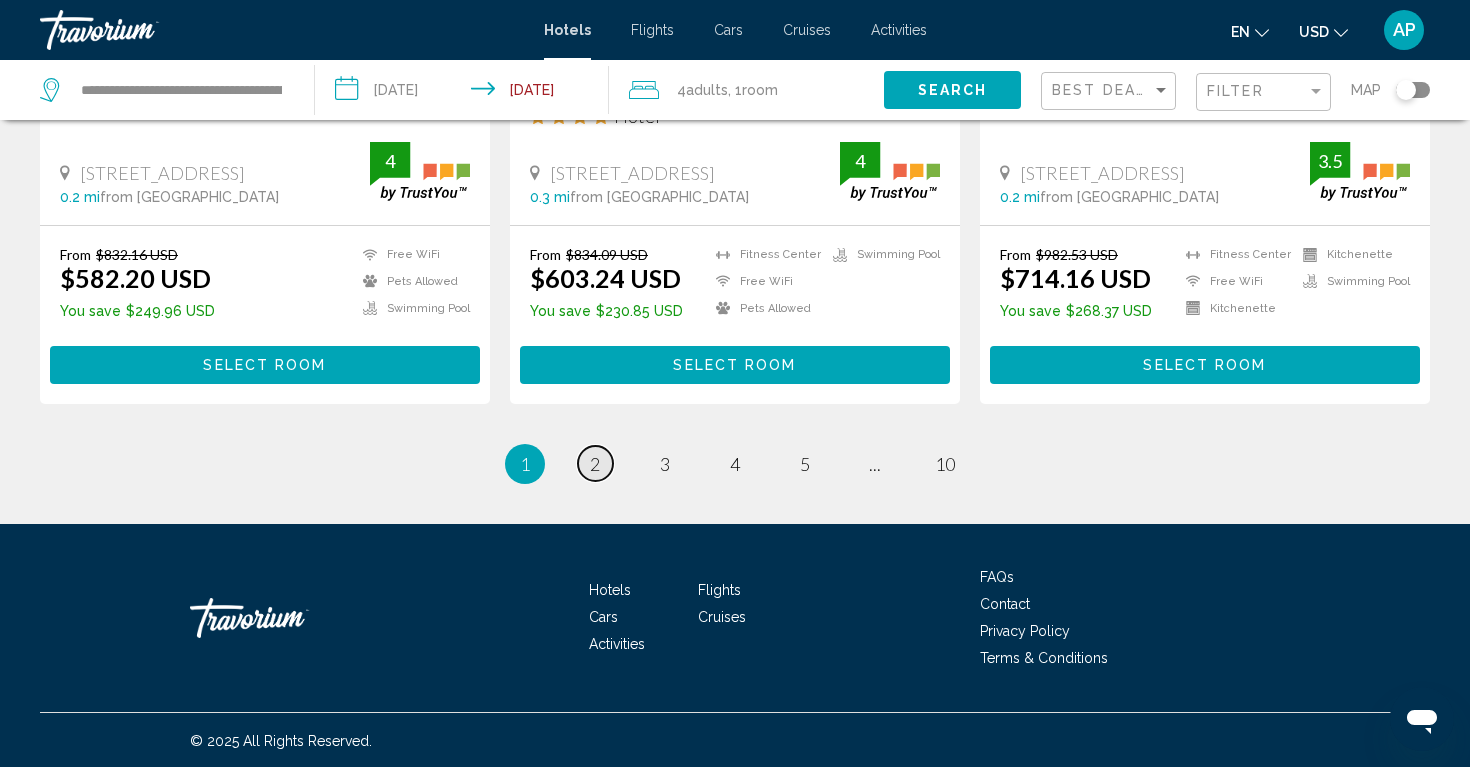 click on "2" at bounding box center (595, 464) 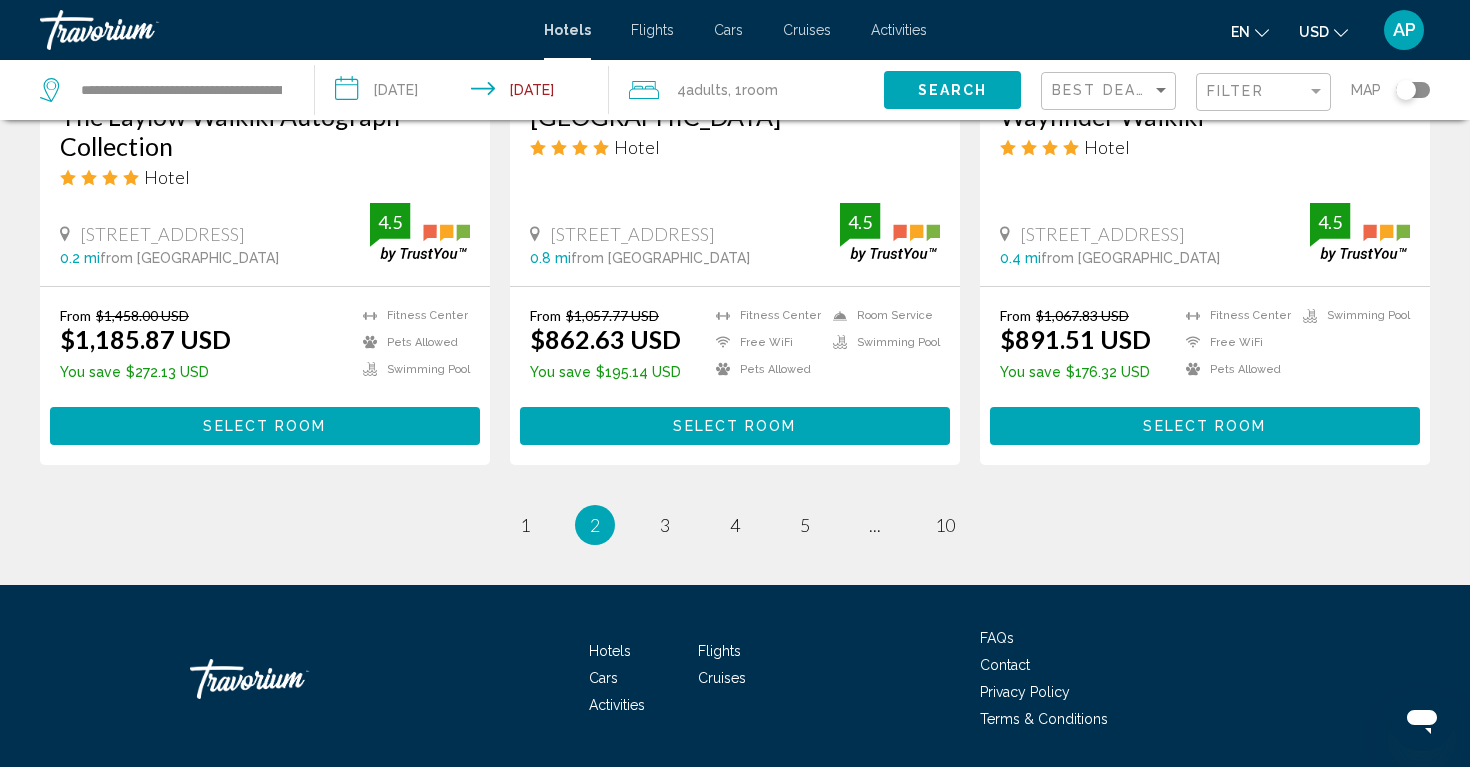 scroll, scrollTop: 2691, scrollLeft: 0, axis: vertical 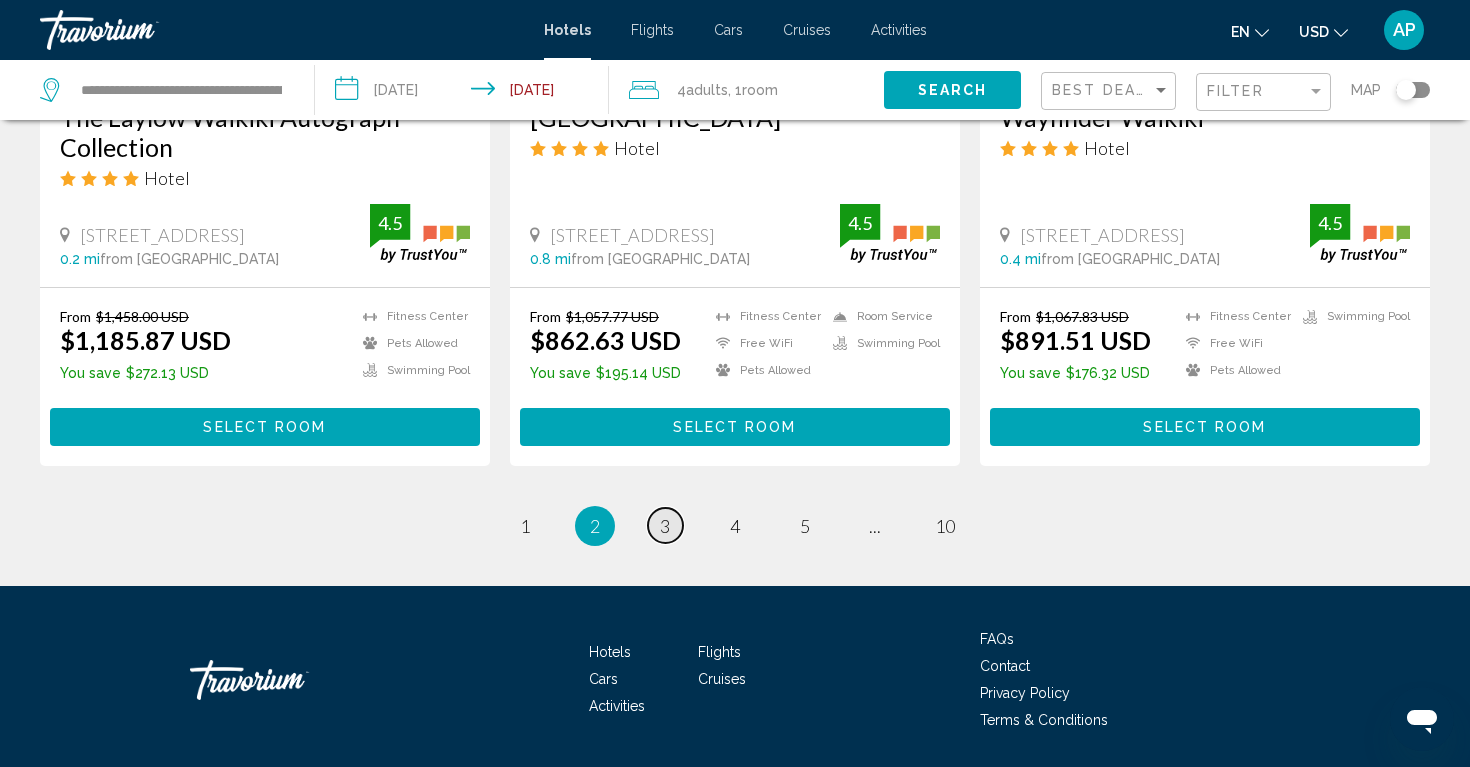 click on "3" at bounding box center [665, 526] 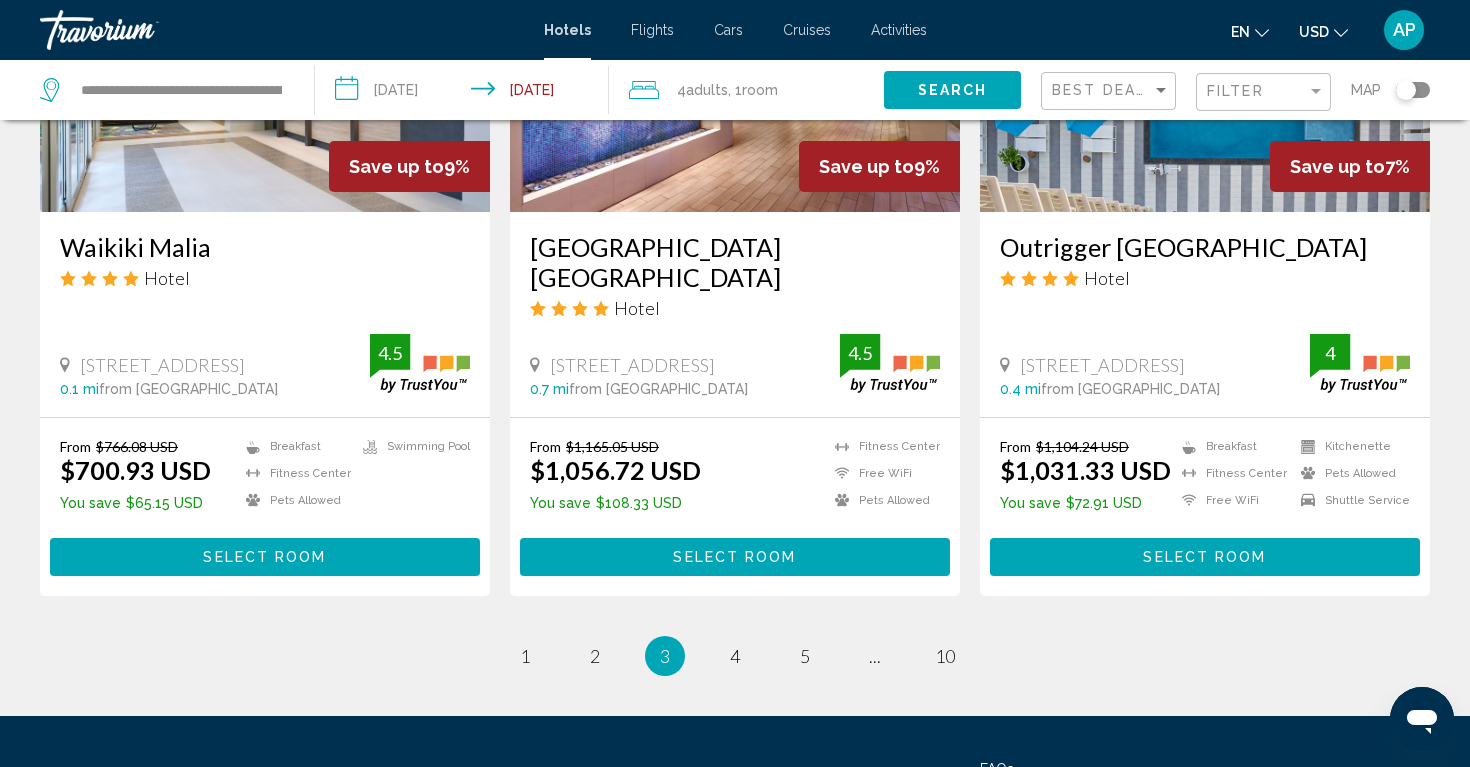 scroll, scrollTop: 2536, scrollLeft: 0, axis: vertical 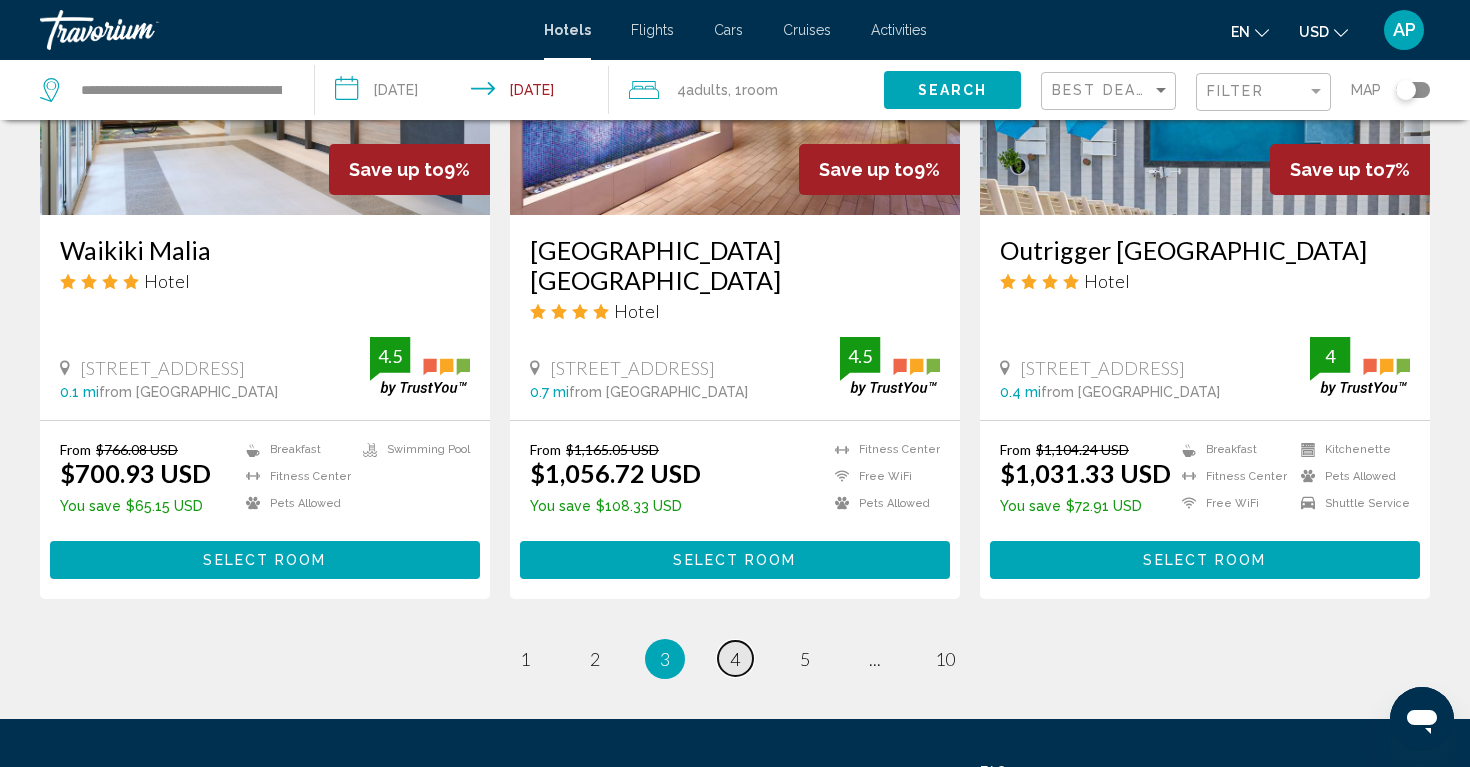 click on "4" at bounding box center [735, 659] 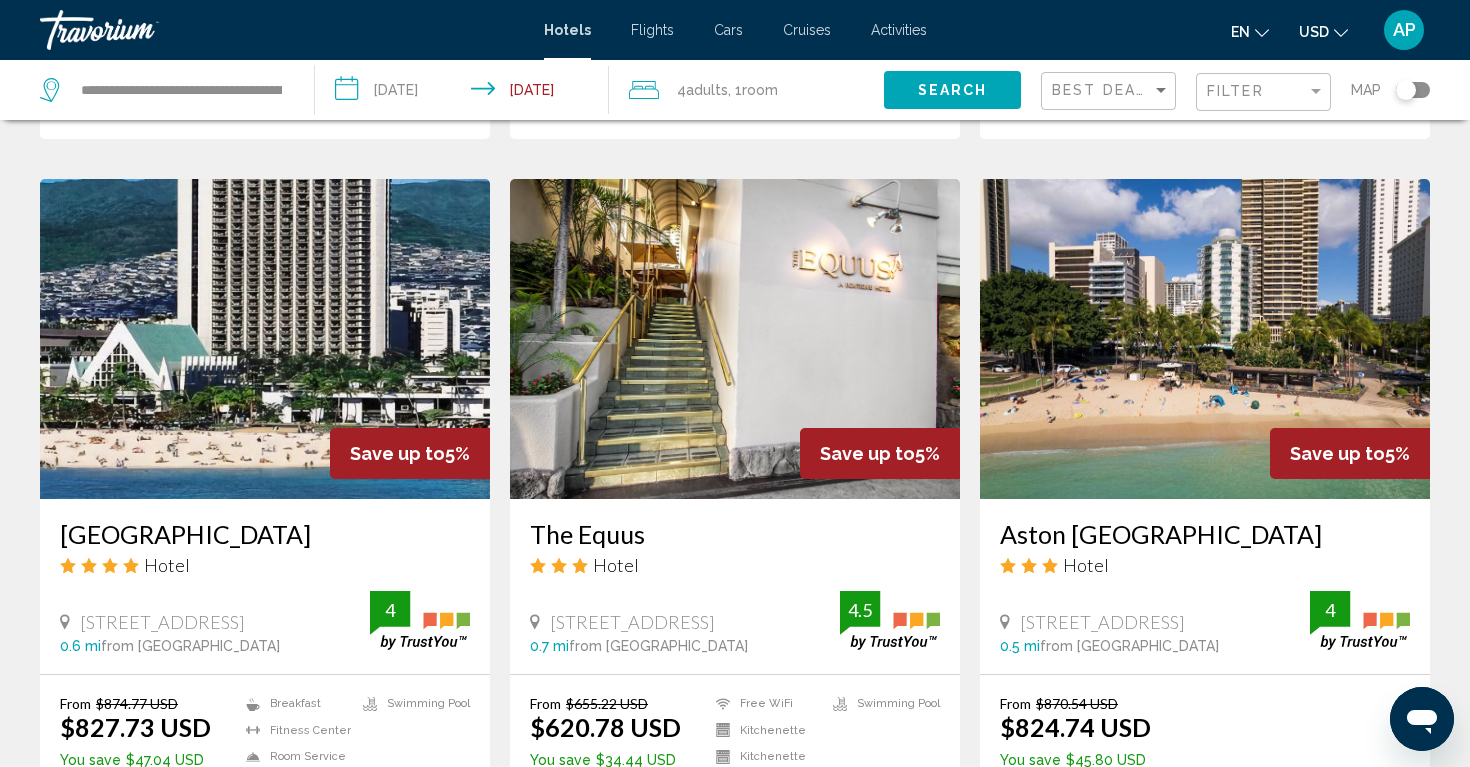 scroll, scrollTop: 784, scrollLeft: 0, axis: vertical 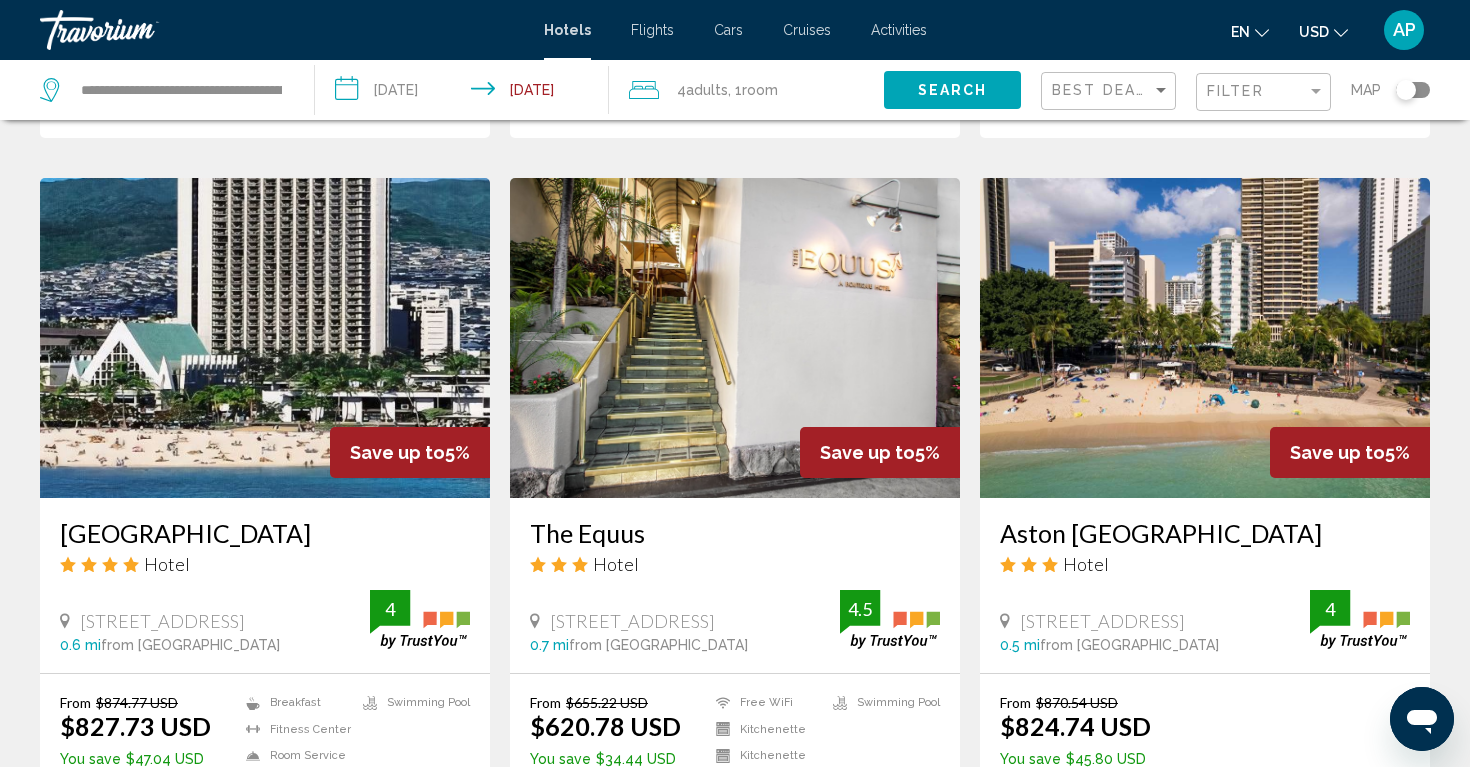 click on "Aston Waikiki Circle Hotel
Hotel" at bounding box center [1205, 554] 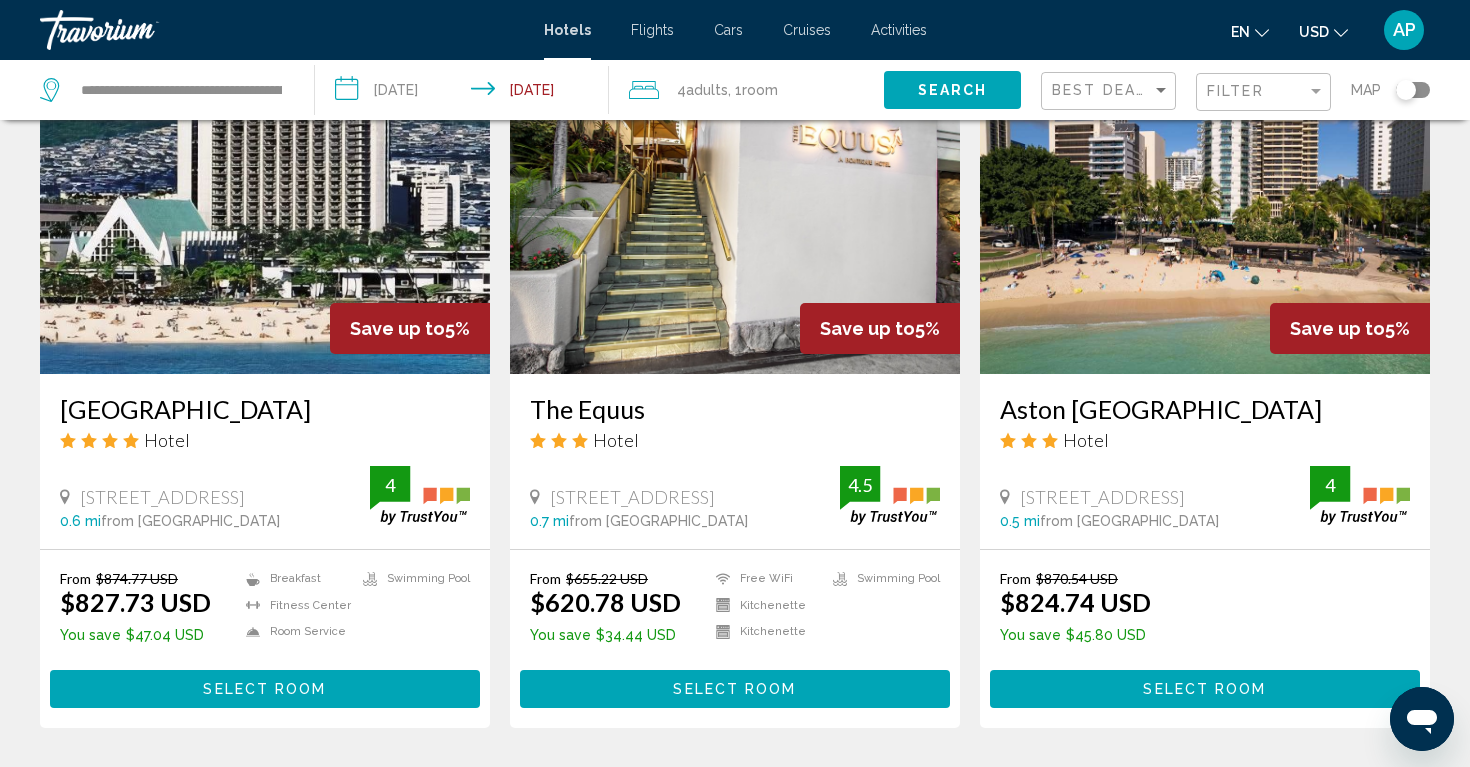 scroll, scrollTop: 915, scrollLeft: 0, axis: vertical 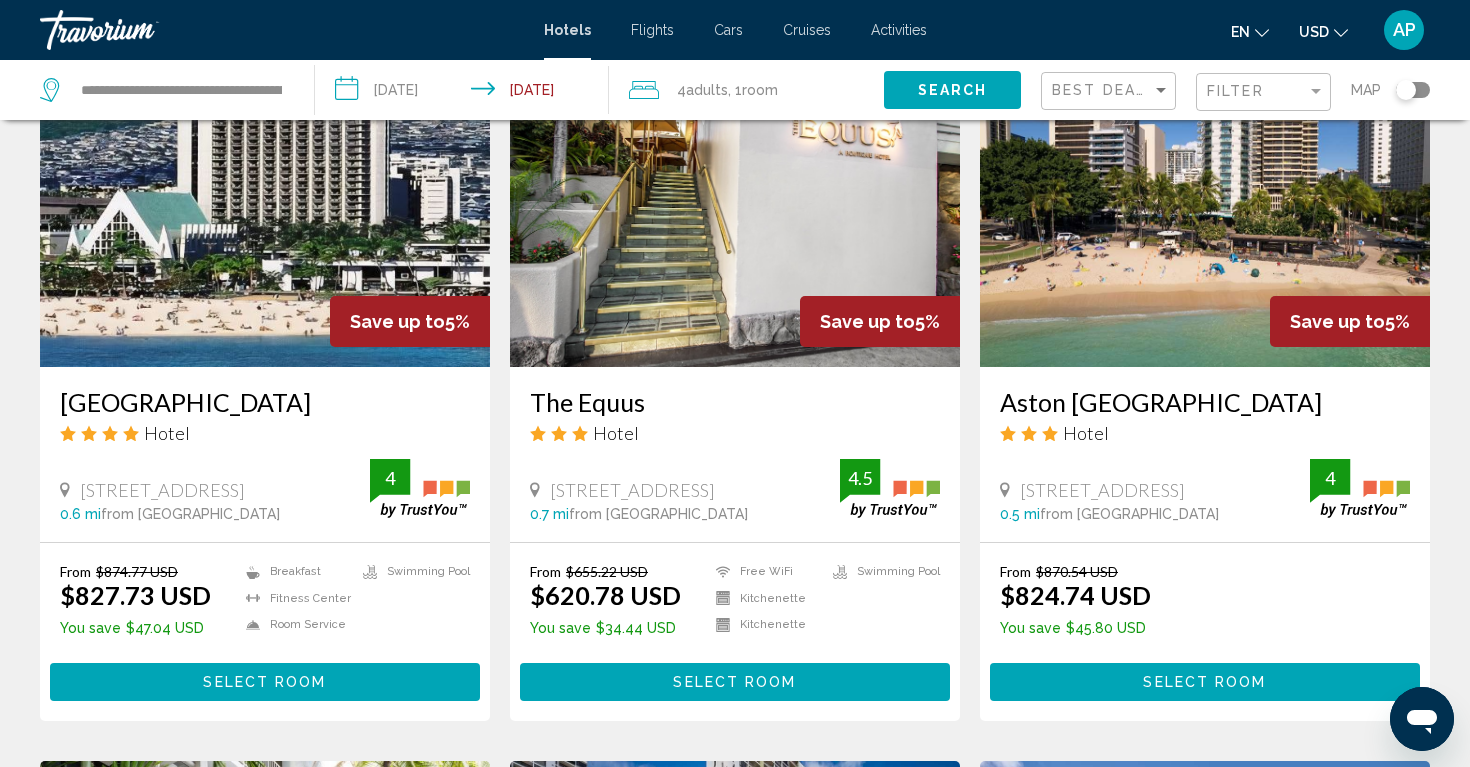 click on "Select Room" at bounding box center (1204, 683) 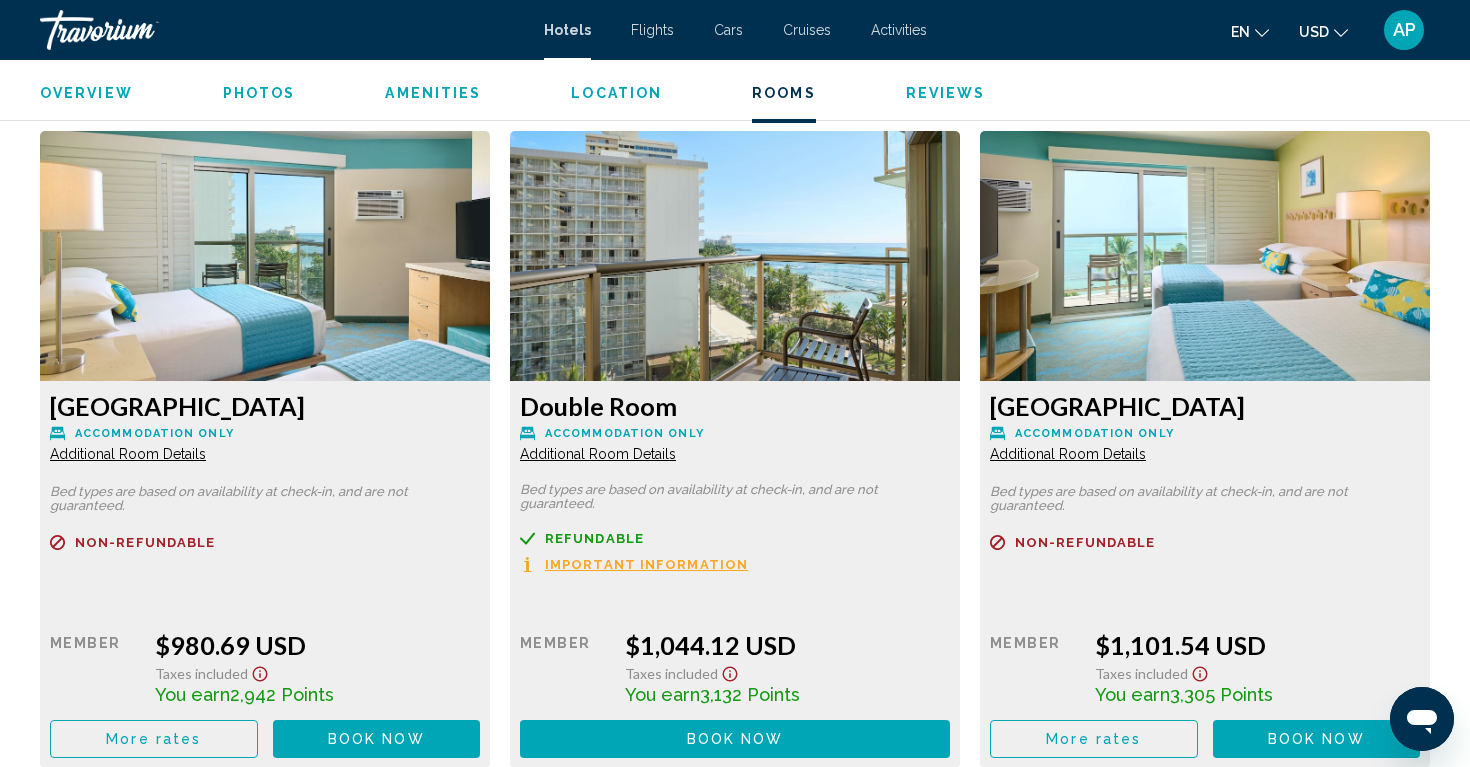 scroll, scrollTop: 3244, scrollLeft: 0, axis: vertical 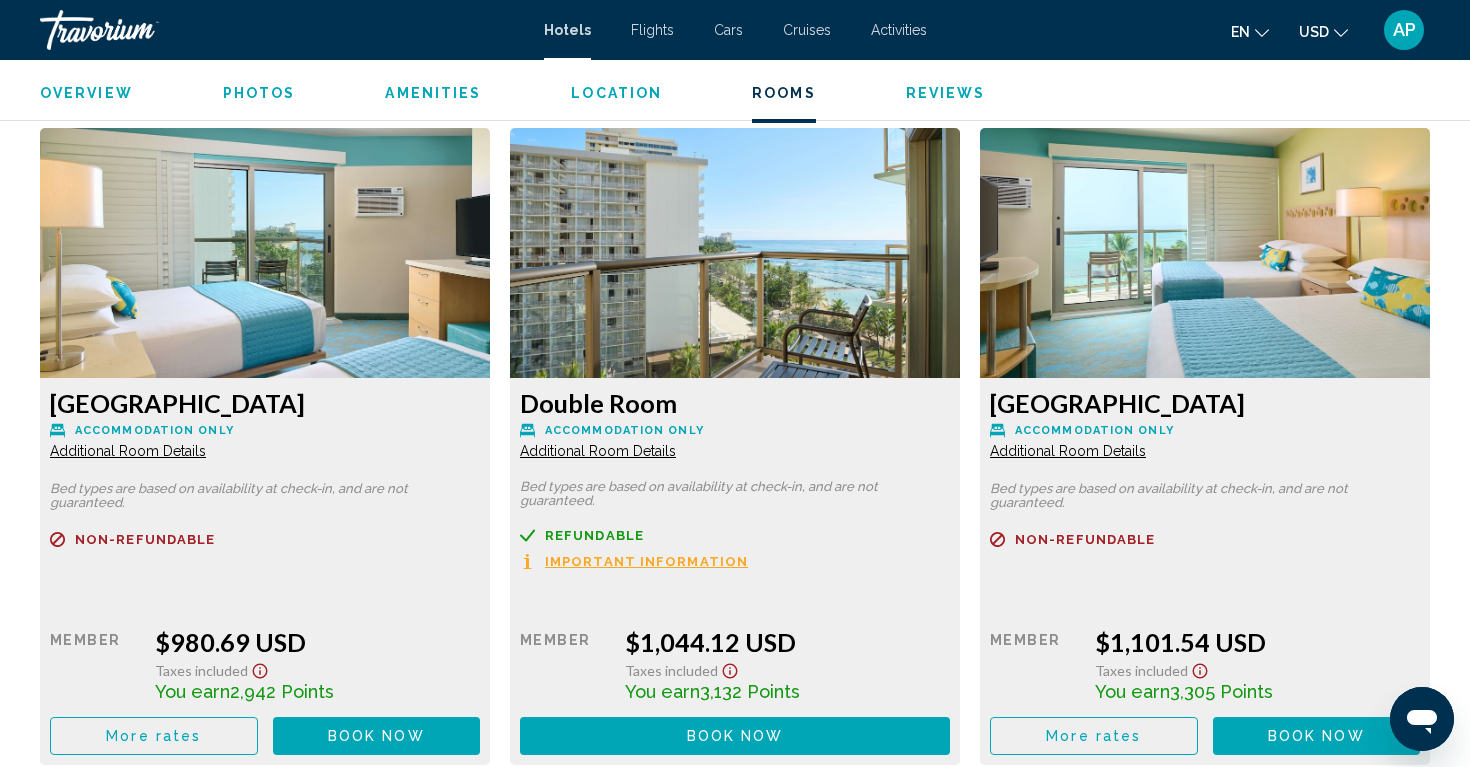 click on "Important Information" at bounding box center [646, 561] 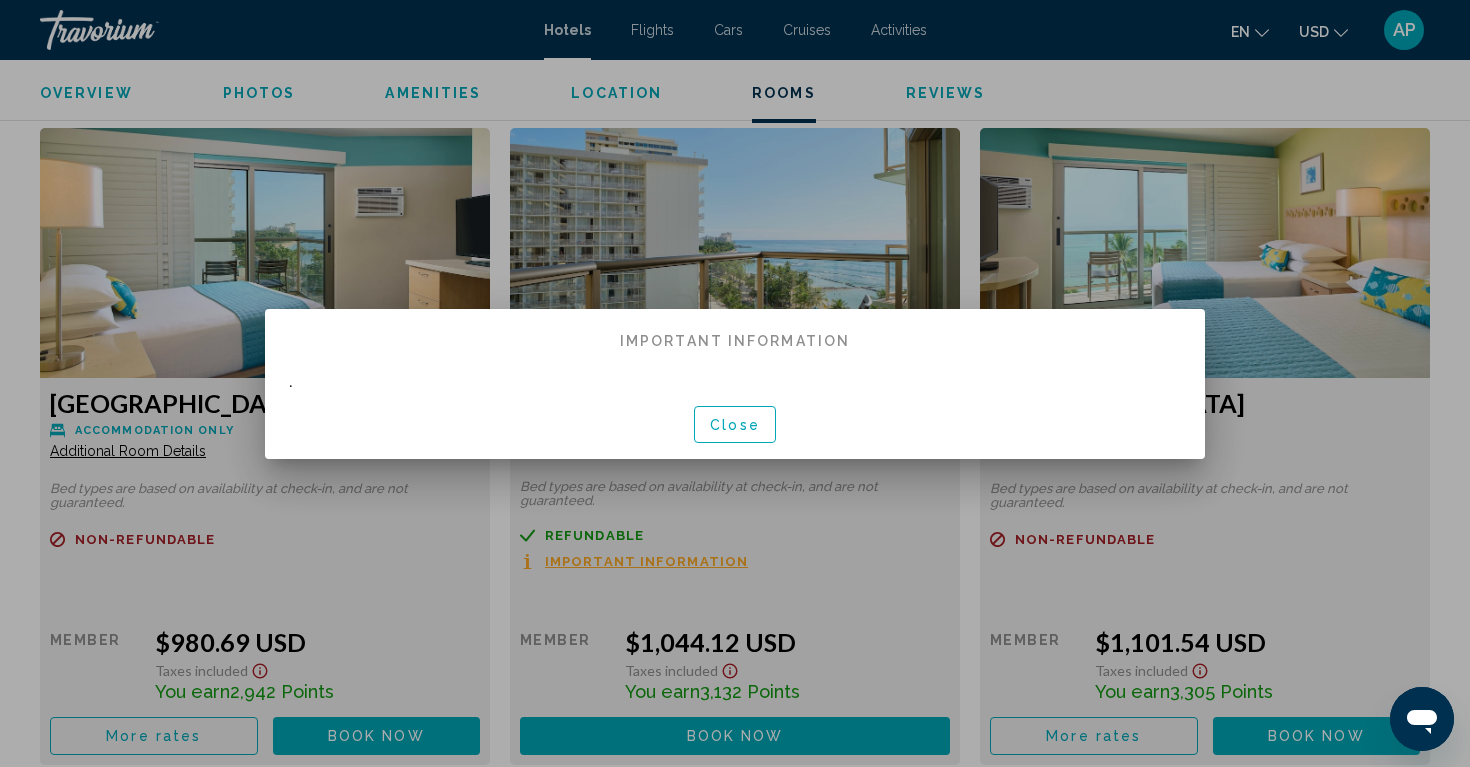 scroll, scrollTop: 0, scrollLeft: 0, axis: both 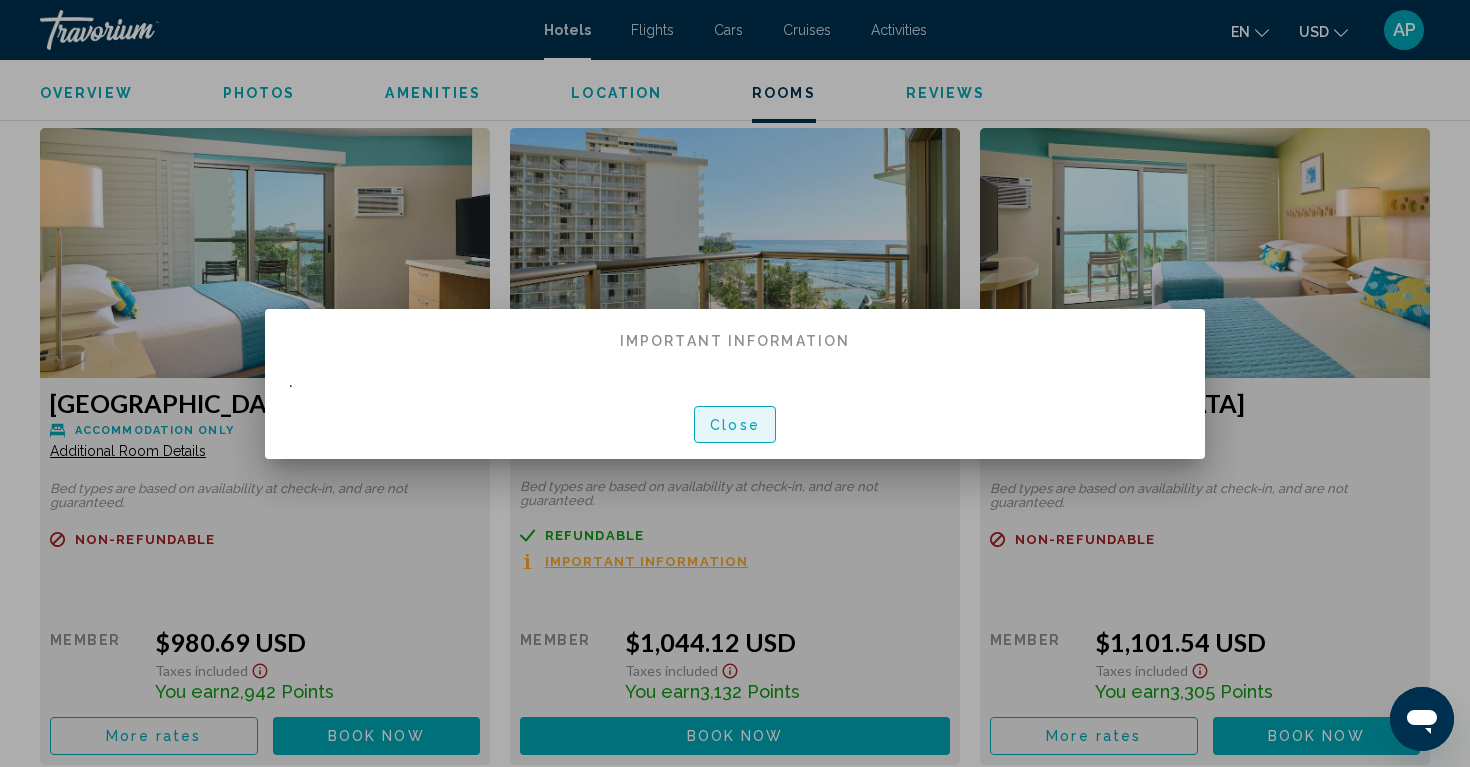 click on "Close" at bounding box center [735, 425] 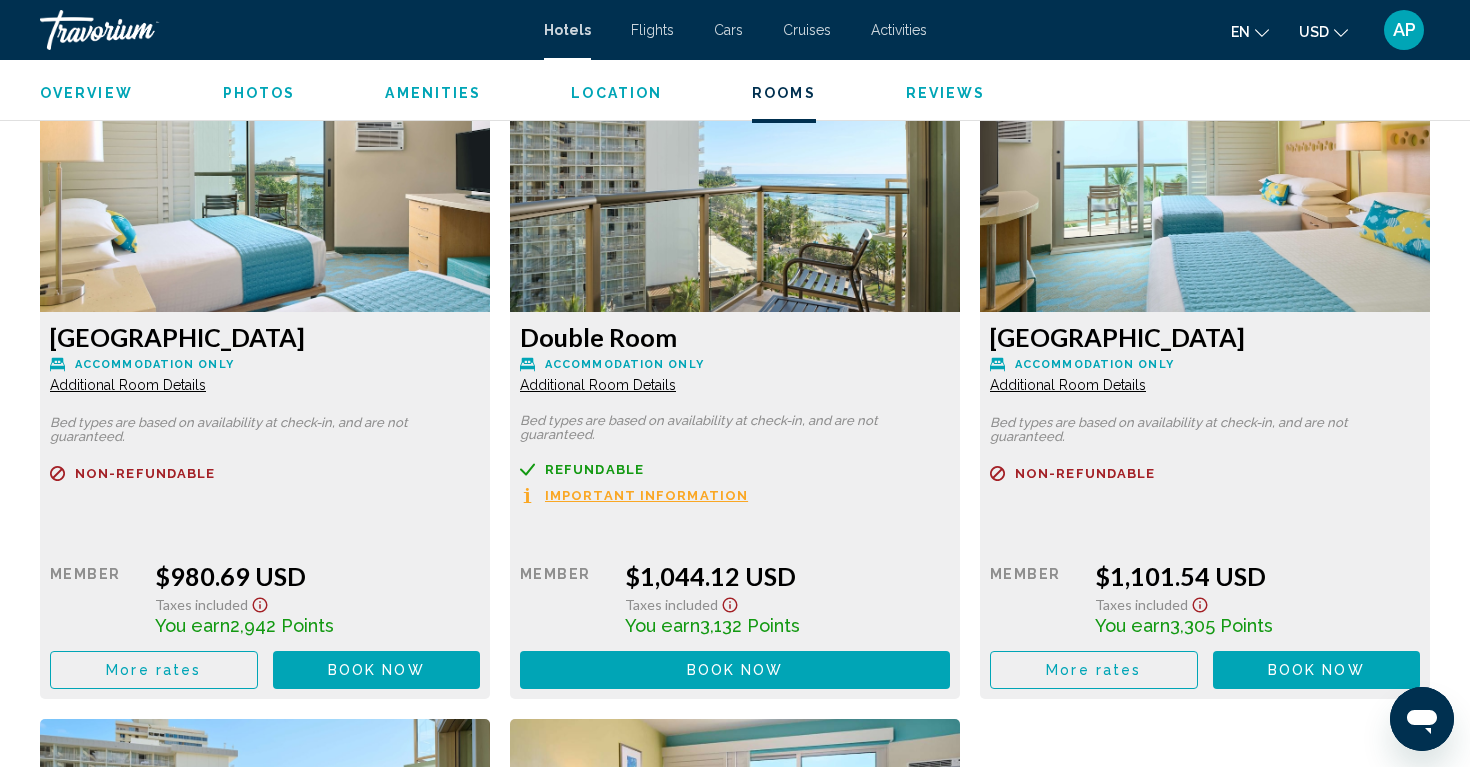 scroll, scrollTop: 3319, scrollLeft: 0, axis: vertical 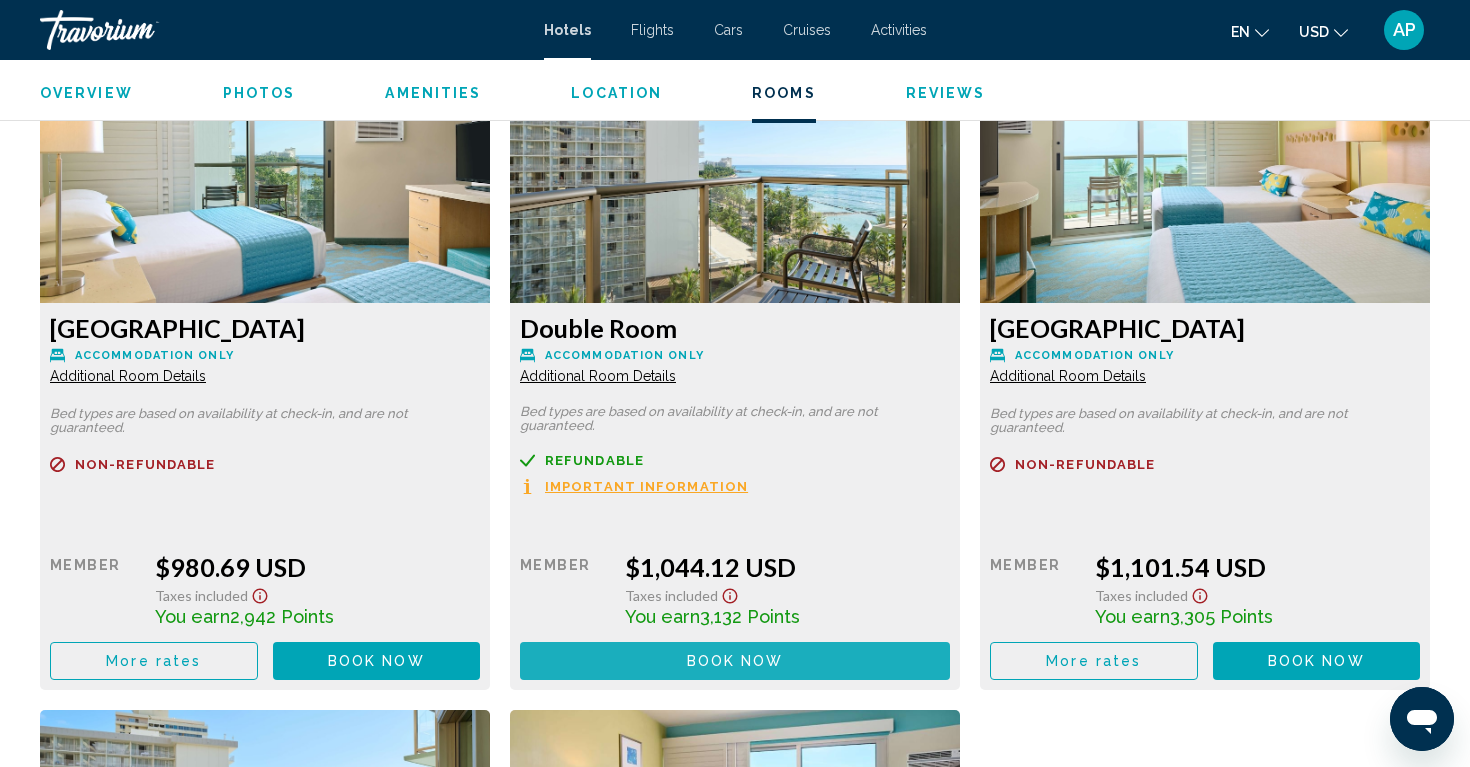 click on "Book now" at bounding box center (376, 5) 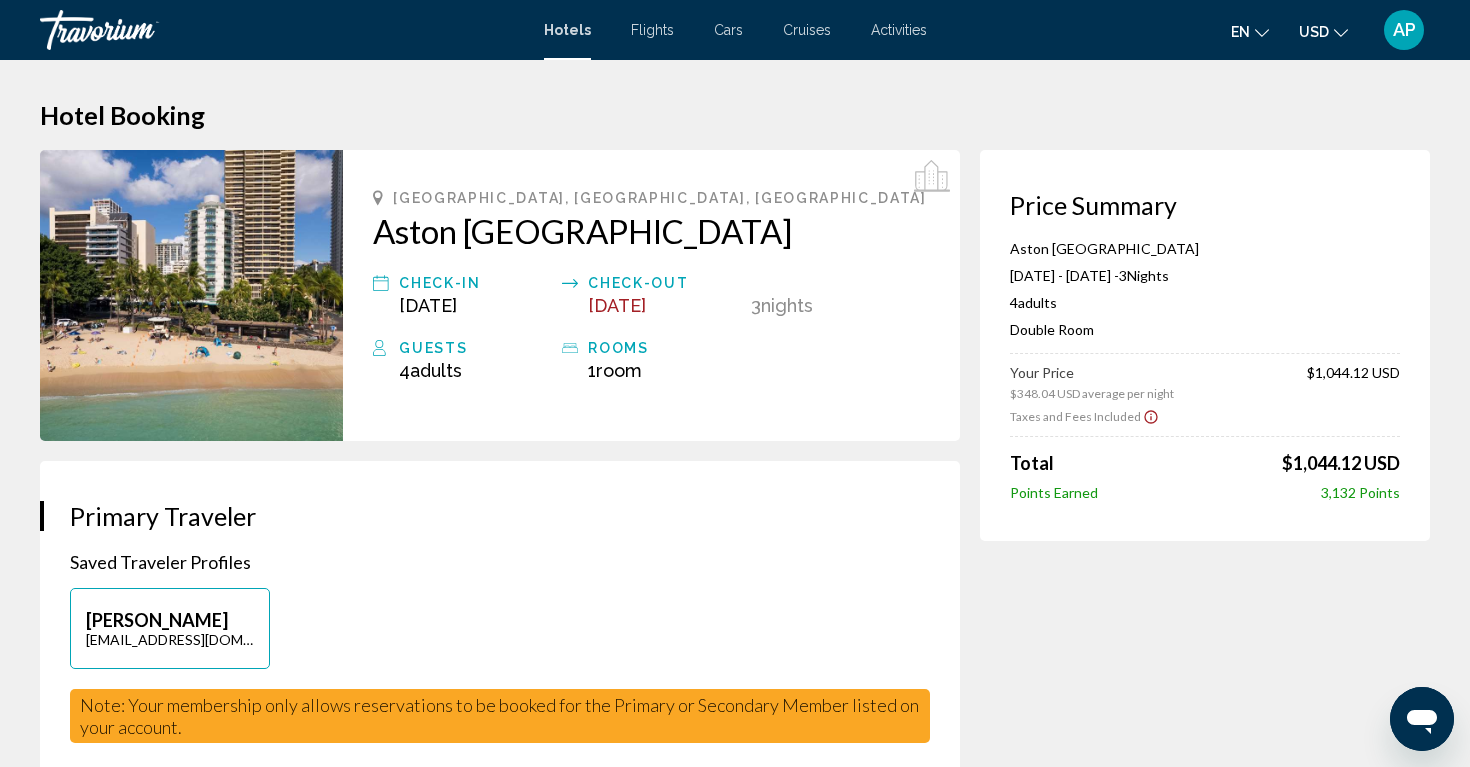 scroll, scrollTop: 0, scrollLeft: 0, axis: both 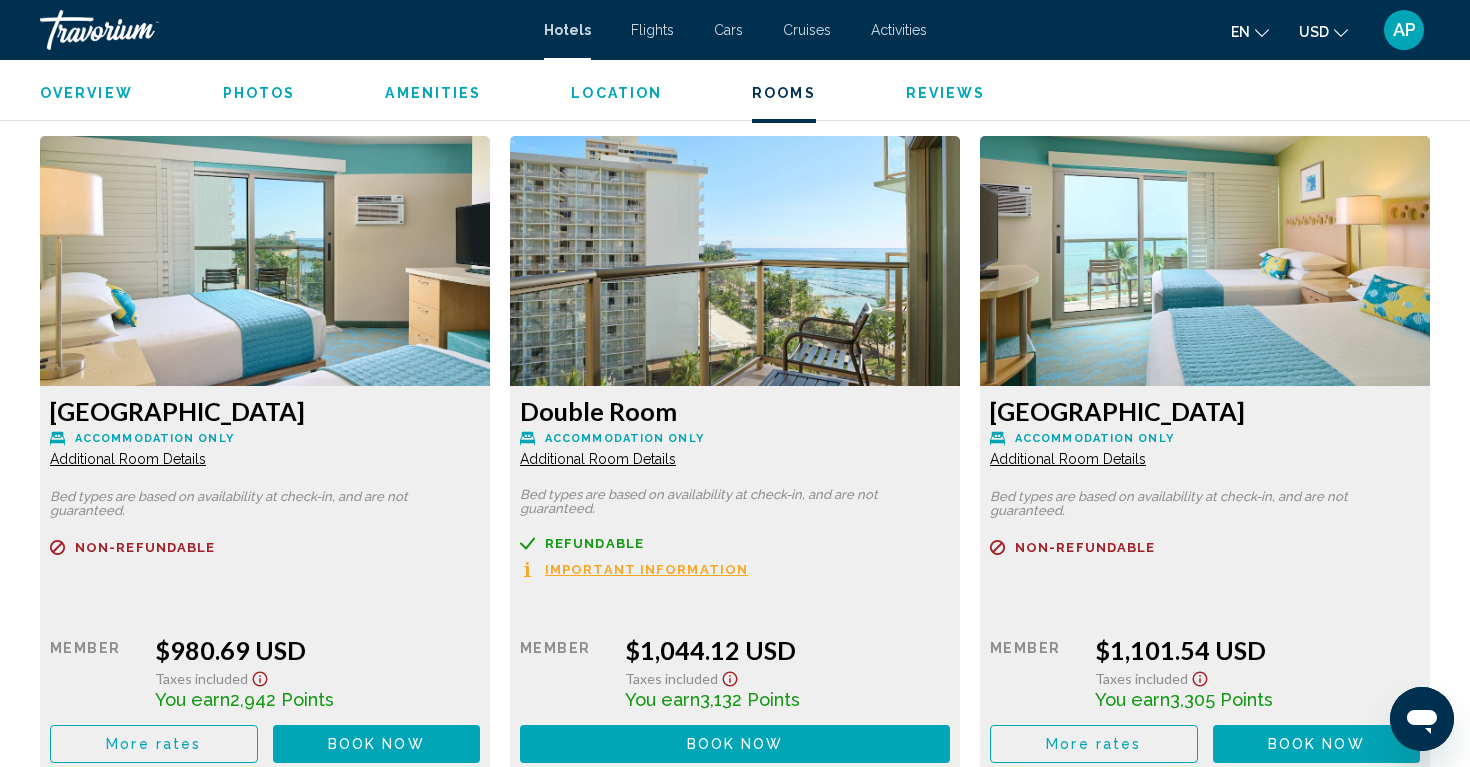 click on "Important Information" at bounding box center [646, 569] 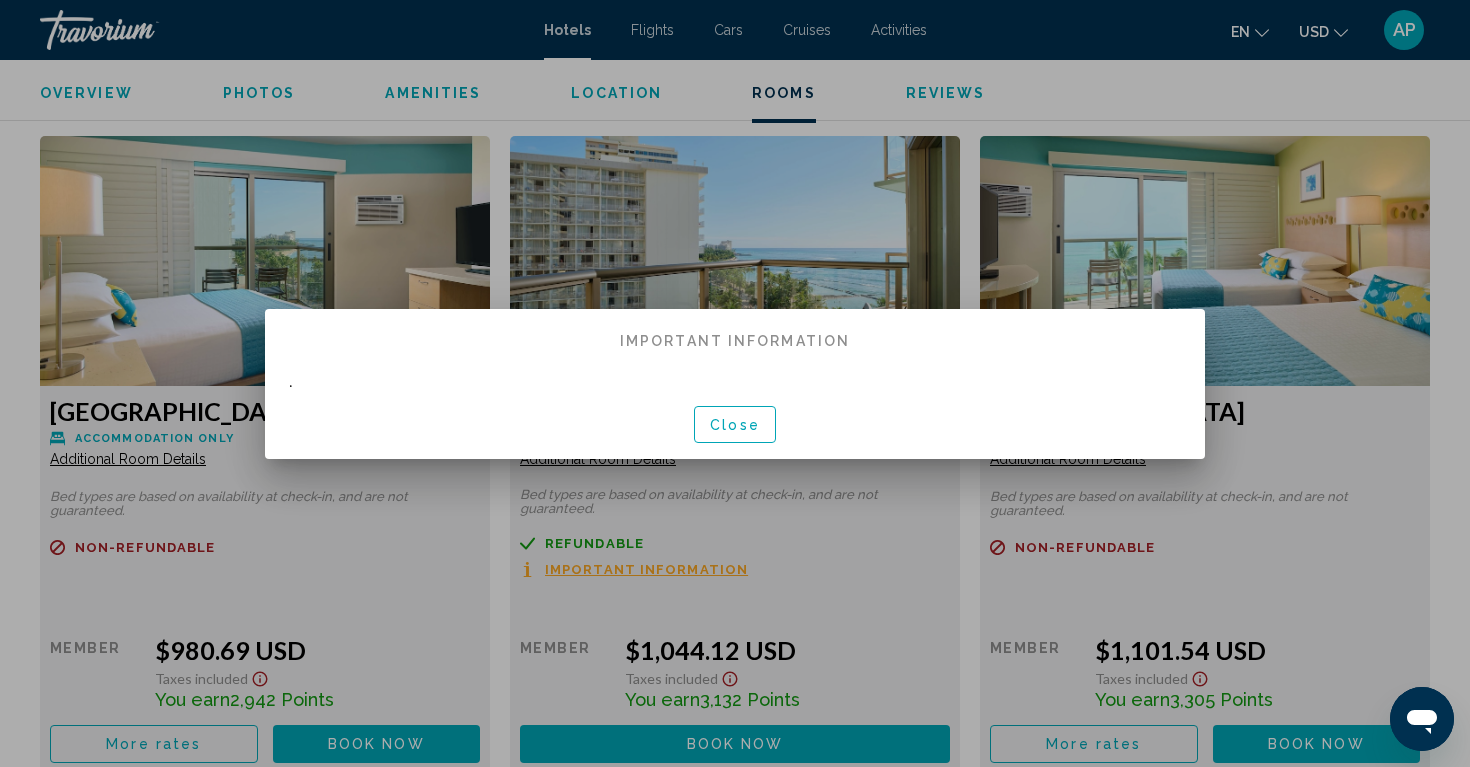 scroll, scrollTop: 0, scrollLeft: 0, axis: both 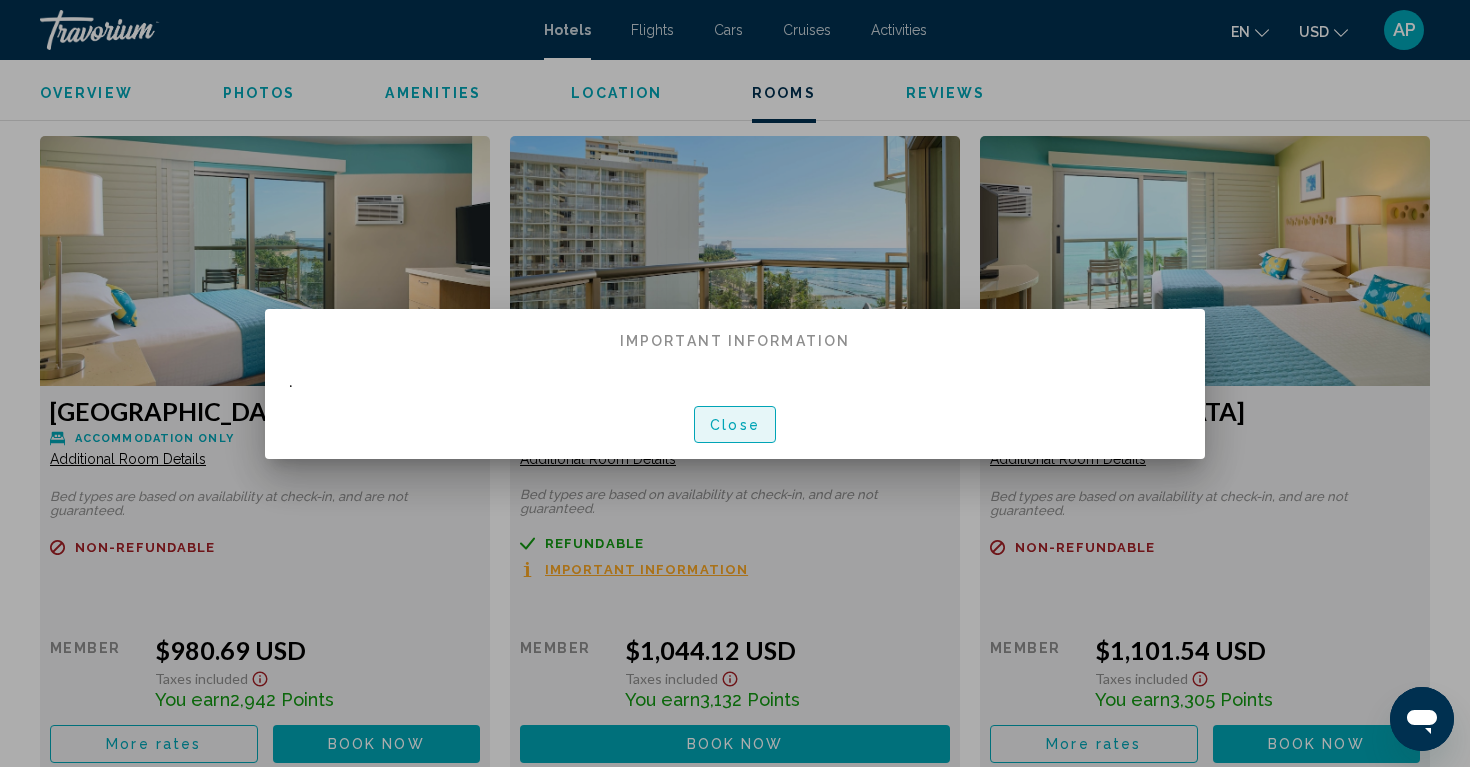 click on "Close" at bounding box center (735, 424) 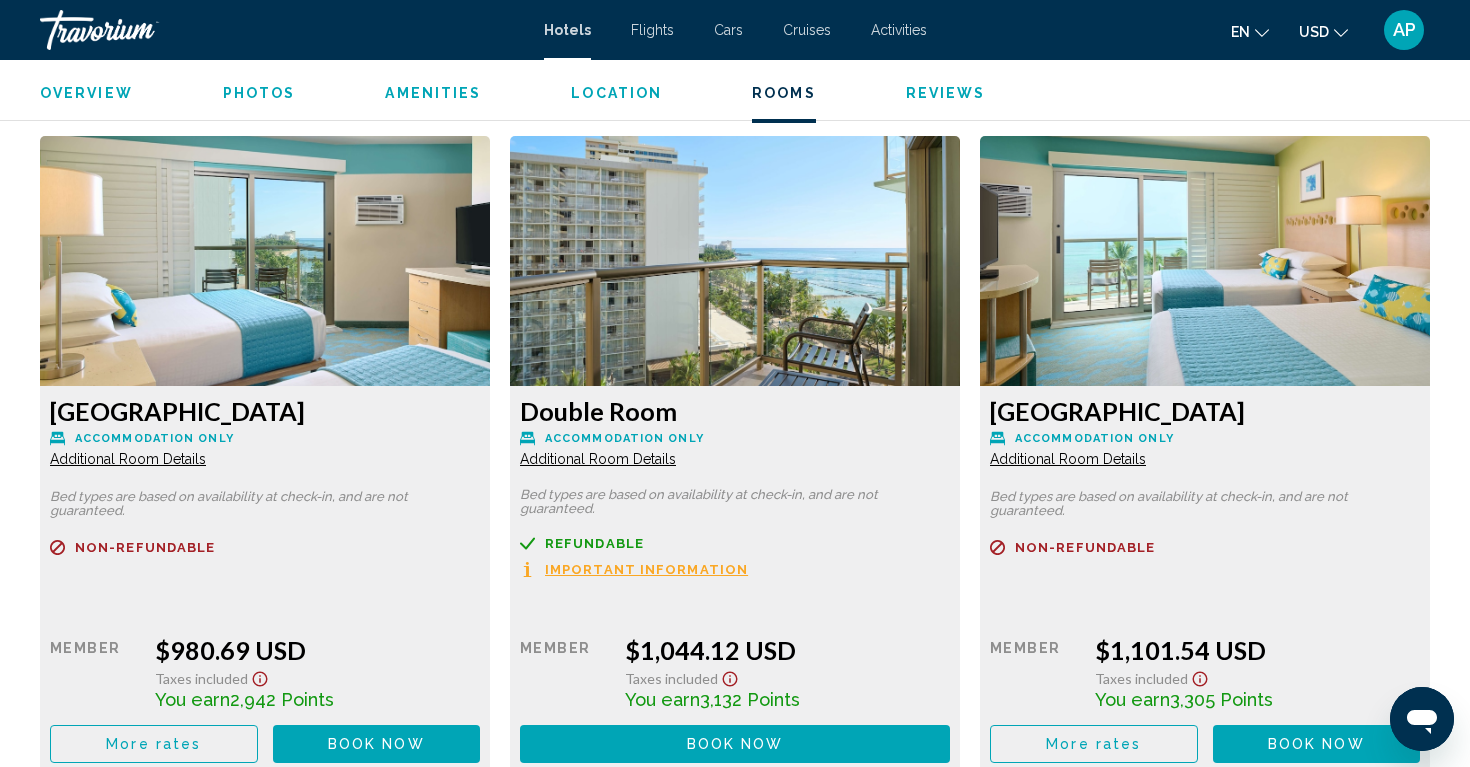 click on "Important Information" at bounding box center (646, 569) 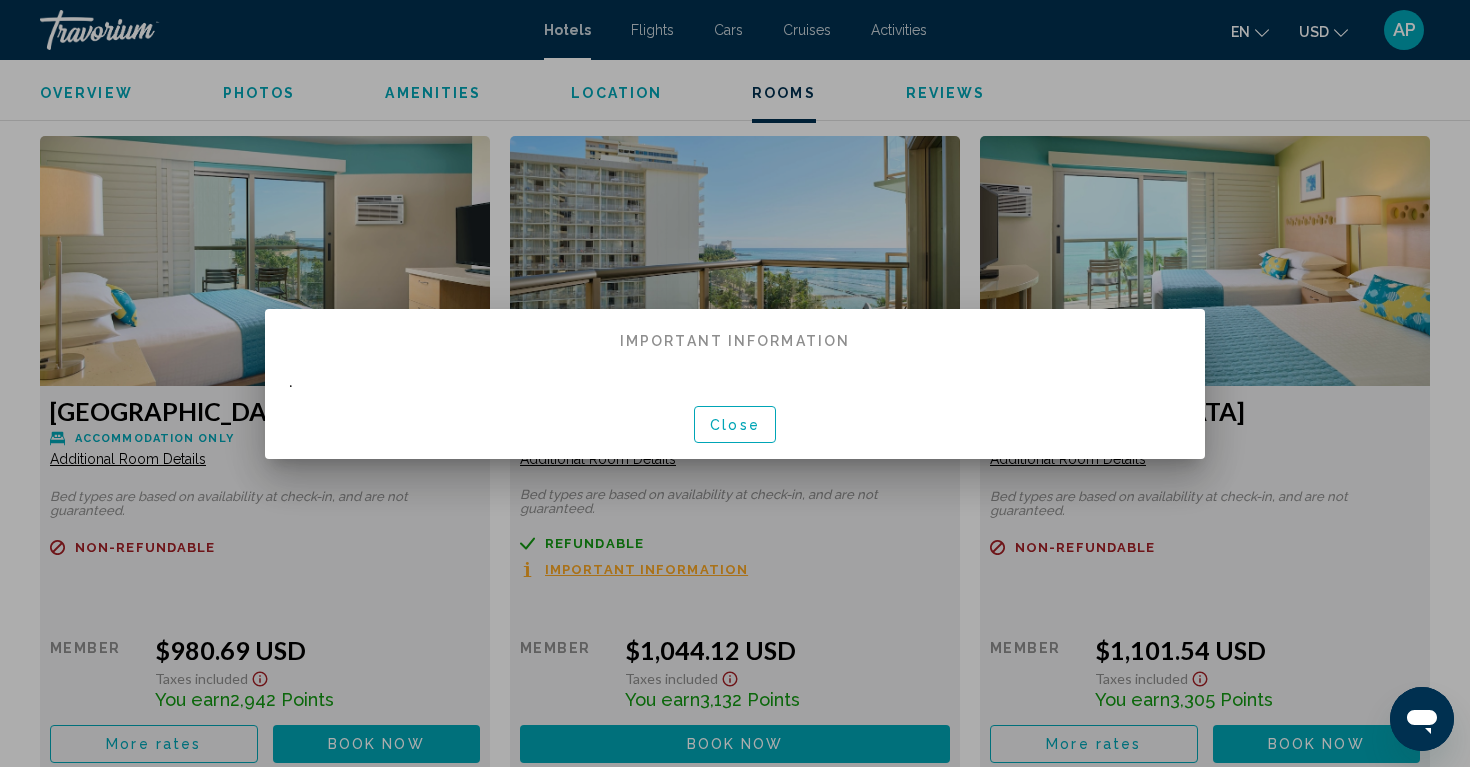click on "Close" at bounding box center [735, 425] 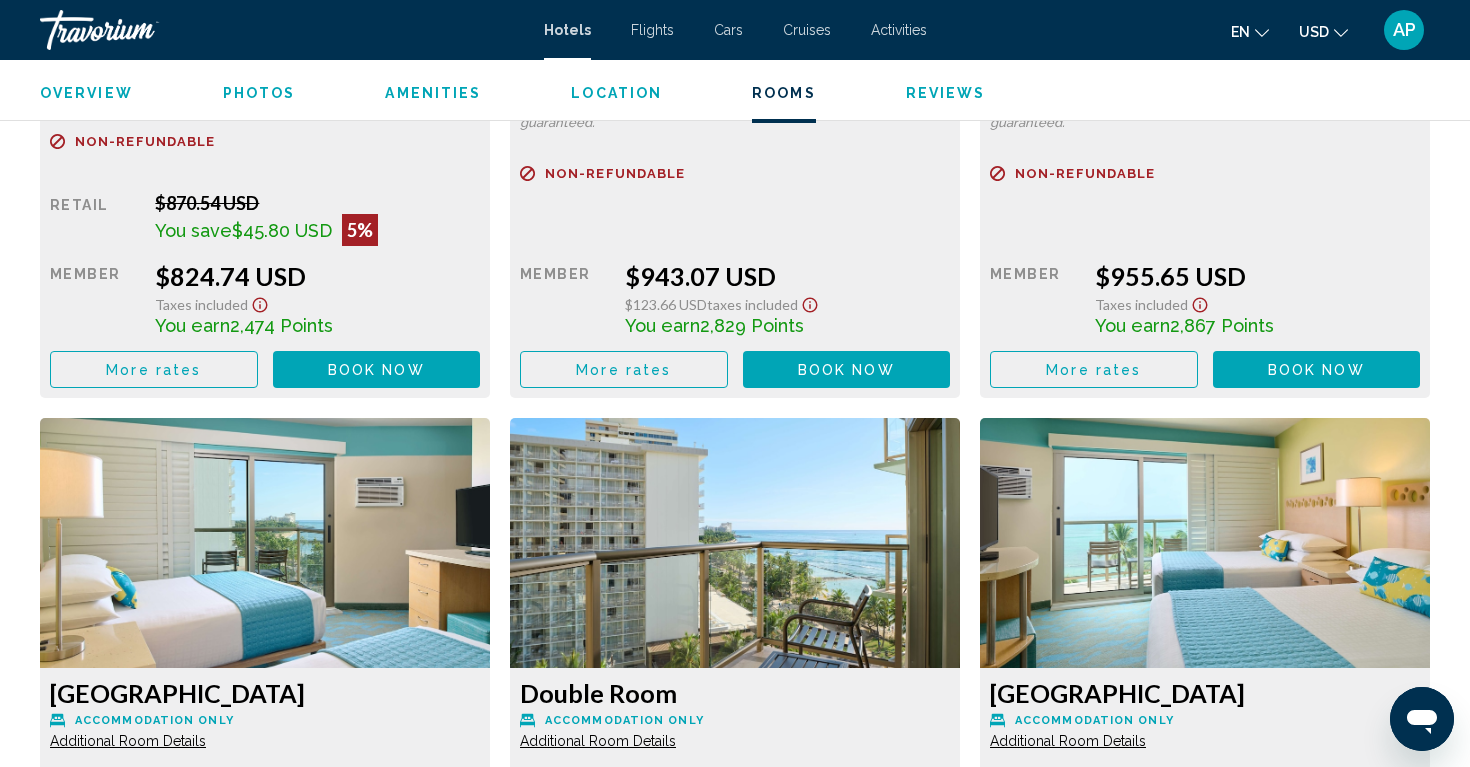 scroll, scrollTop: 2950, scrollLeft: 0, axis: vertical 